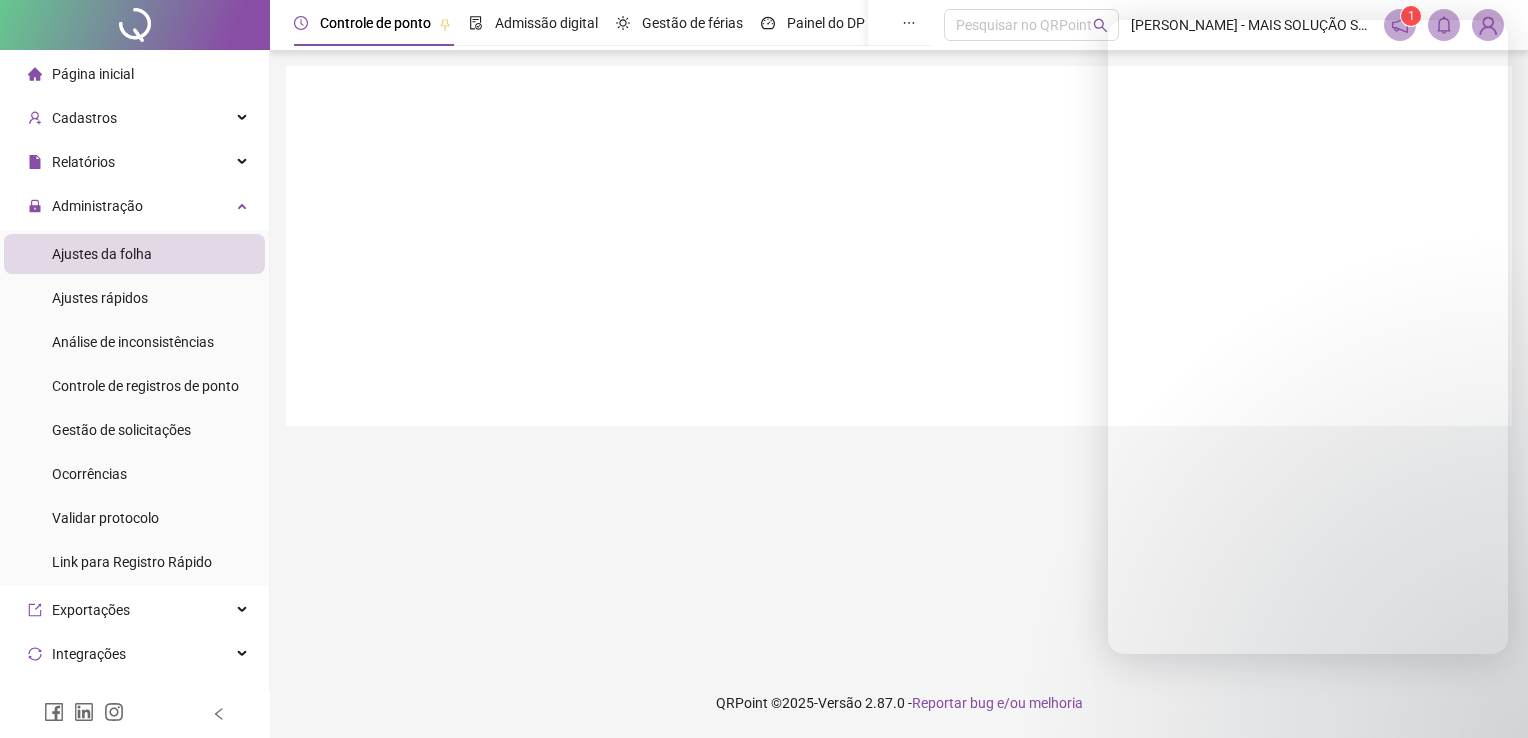 scroll, scrollTop: 0, scrollLeft: 0, axis: both 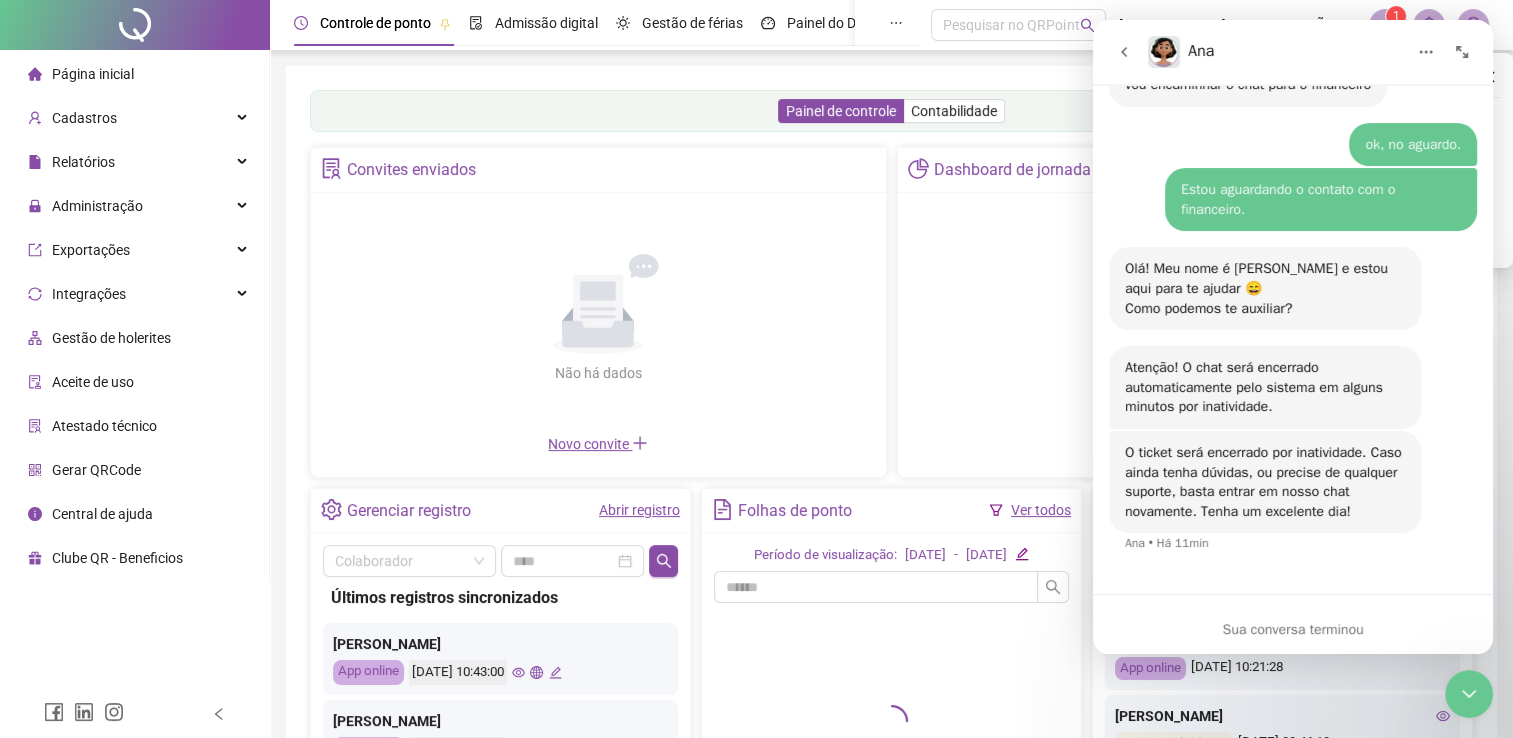 click 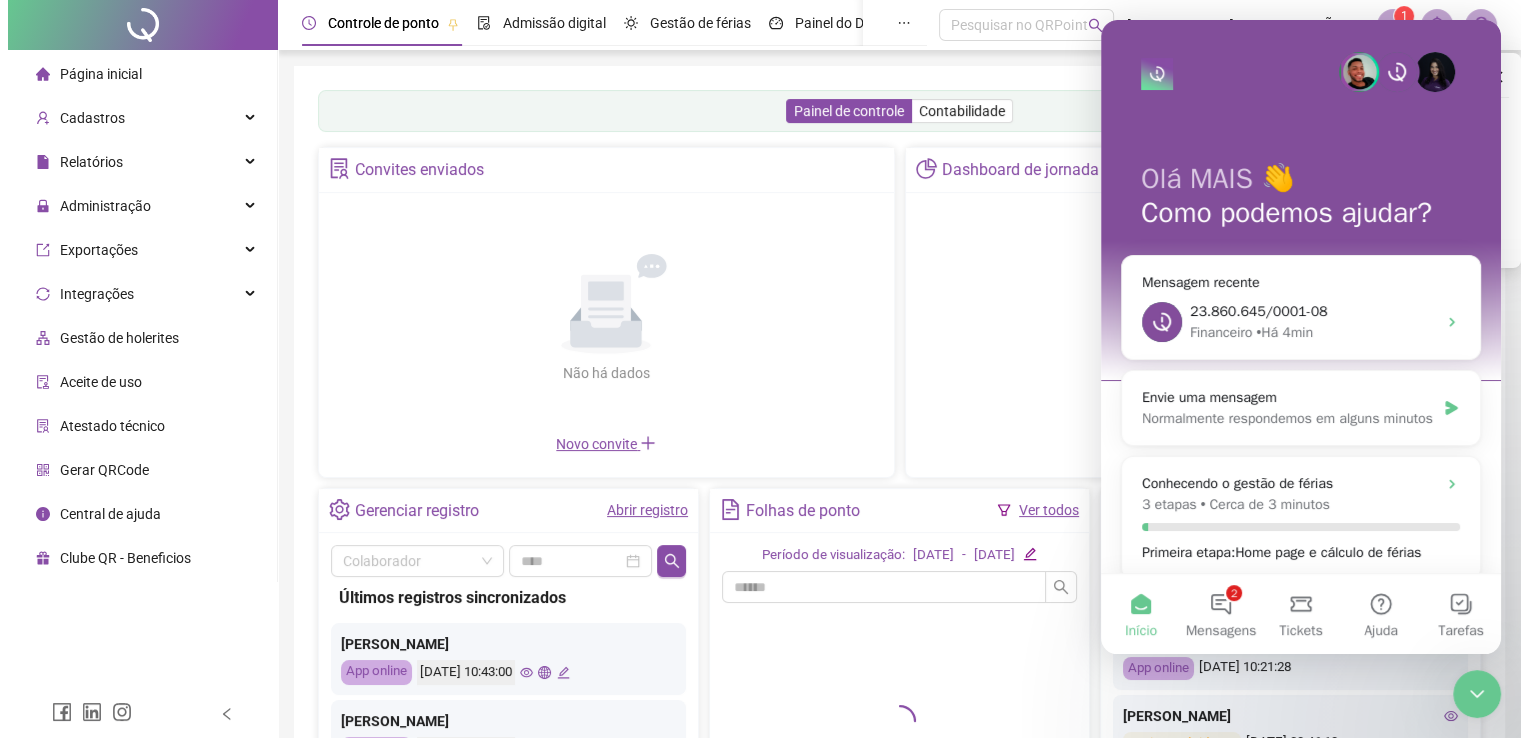 scroll, scrollTop: 0, scrollLeft: 0, axis: both 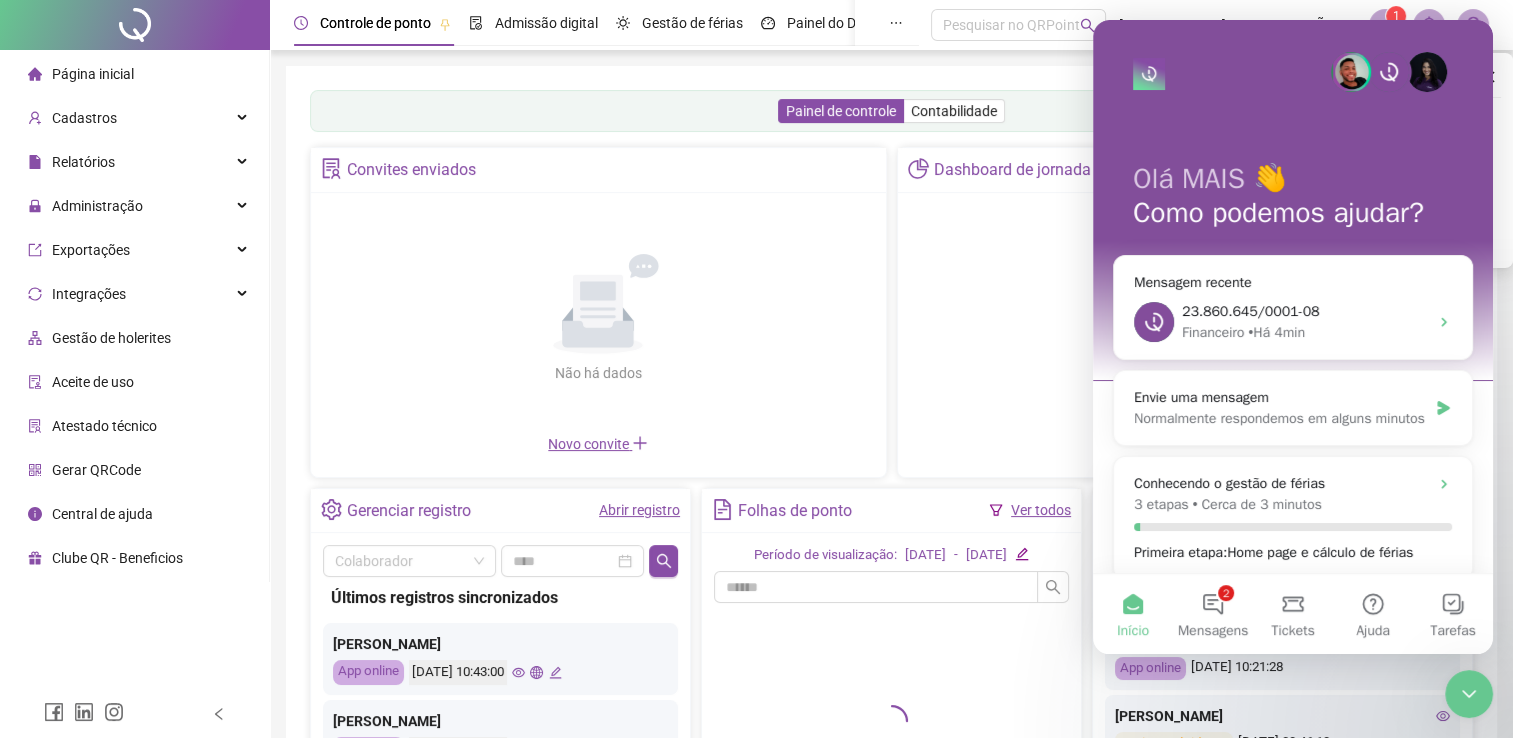 click on "Painel de controle Contabilidade Convites enviados Não há dados Não há dados Novo convite   Dashboard de jornada Gerenciar registro Abrir registro Colaborador Últimos registros sincronizados Jamile De [PERSON_NAME] App online [DATE] 10:43:00 [PERSON_NAME] App online [DATE] 10:21:28 [PERSON_NAME] Registro rápido on [DATE] 09:46:19 [PERSON_NAME]  App online [DATE] 09:31:00 [PERSON_NAME] App online [DATE] 09:29:01 [PERSON_NAME] App online [DATE] 09:10:22 [PERSON_NAME] Junior  Registro rápido on [DATE] 08:54:38 [PERSON_NAME]  App online [DATE] 08:46:09 [PERSON_NAME] App online [DATE] 08:42:52 [PERSON_NAME]  App online [DATE] 08:39:19 [PERSON_NAME] App online [DATE] 08:38:42 [PERSON_NAME] Da Hora App online [DATE] 08:38:33 [PERSON_NAME]  App online [DATE] 08:36:51 [PERSON_NAME] Brito App online [DATE] 08:36:35" at bounding box center [891, 472] 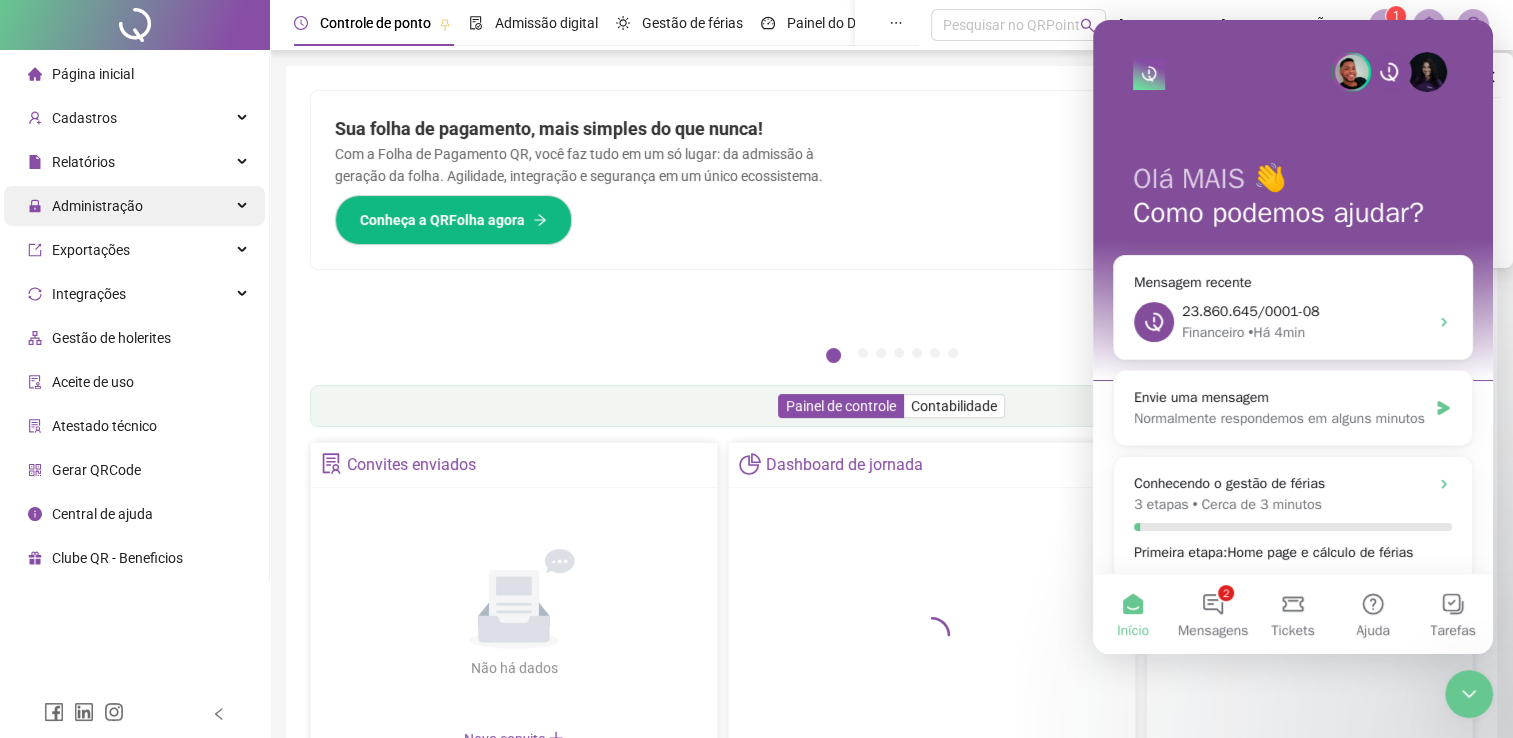 click on "Administração" at bounding box center (85, 206) 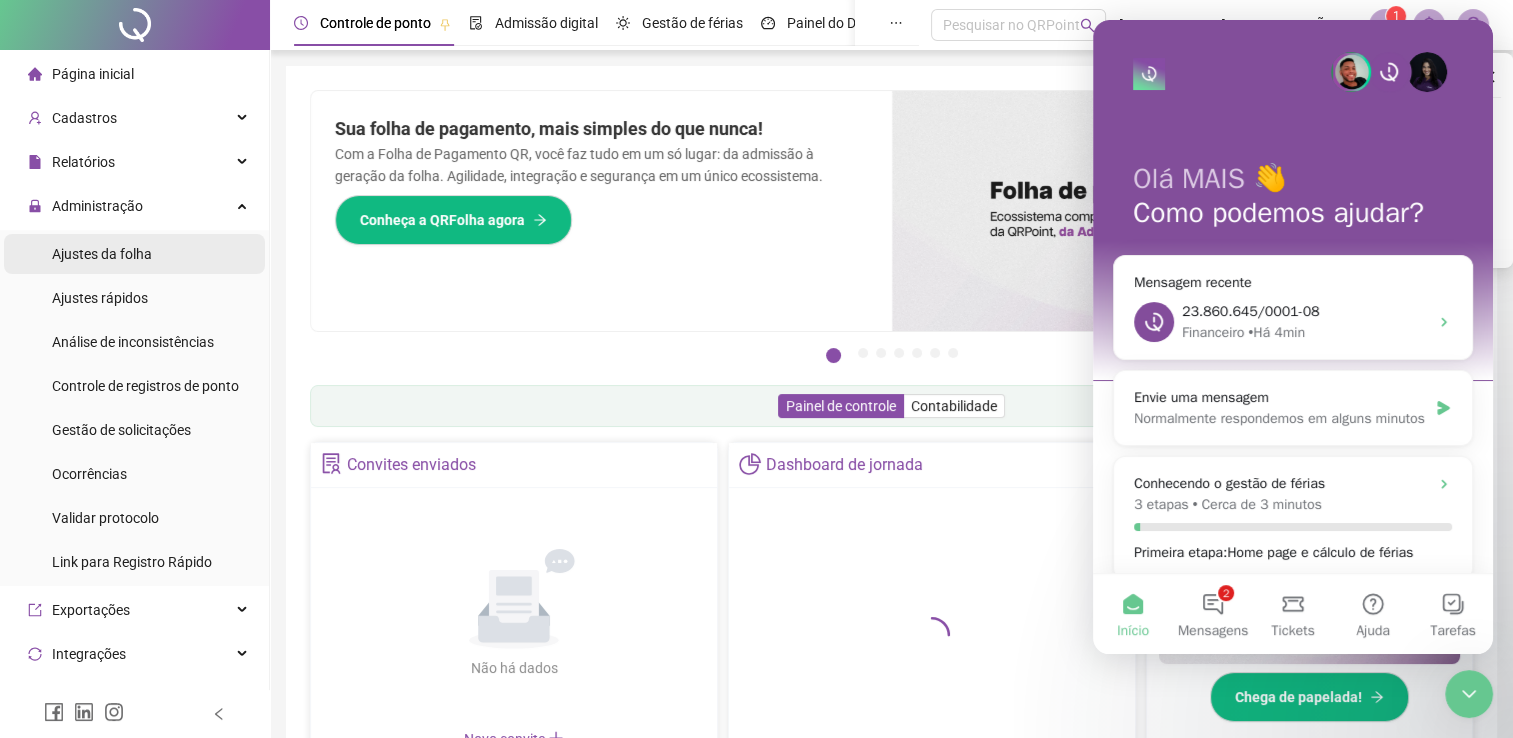click on "Ajustes da folha" at bounding box center (102, 254) 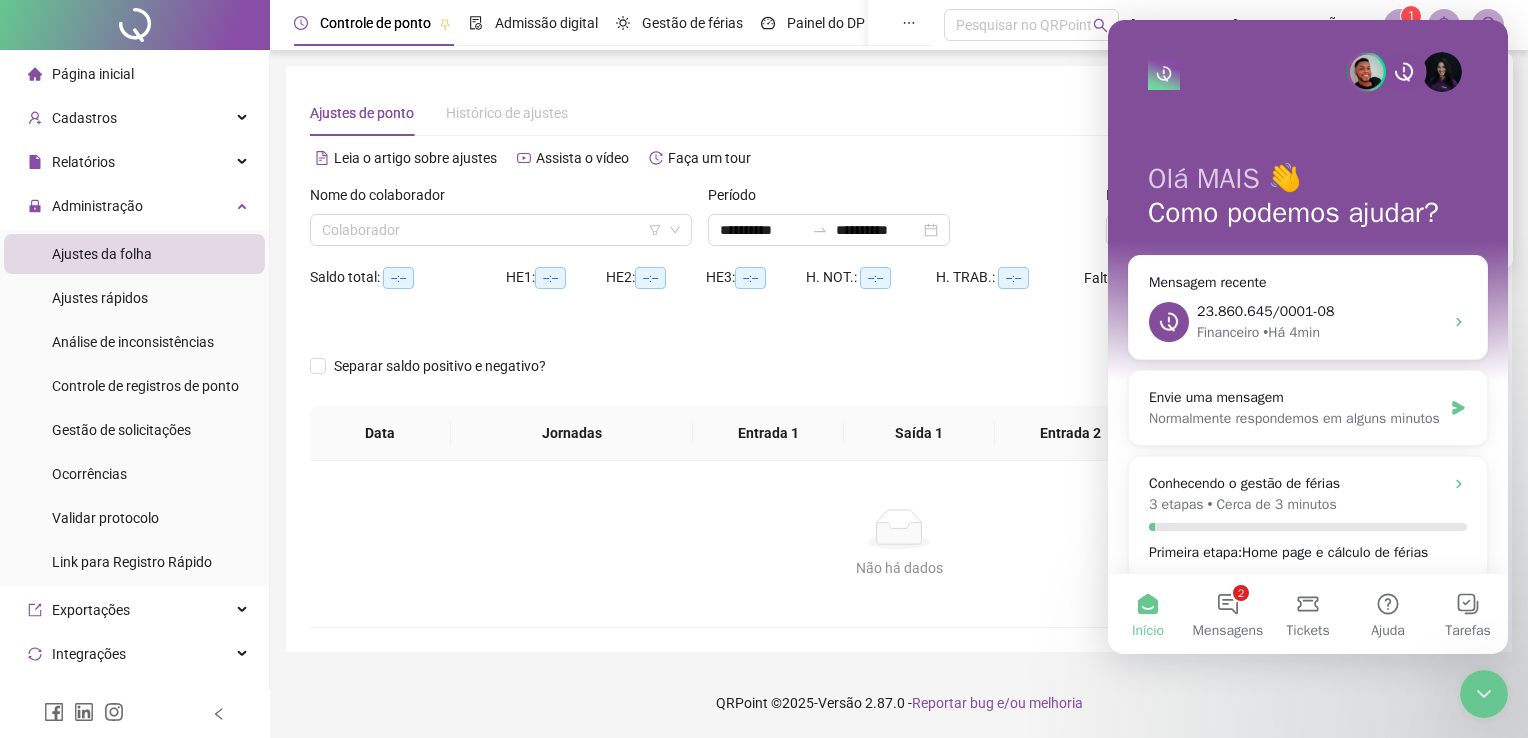 click on "**********" at bounding box center (899, 369) 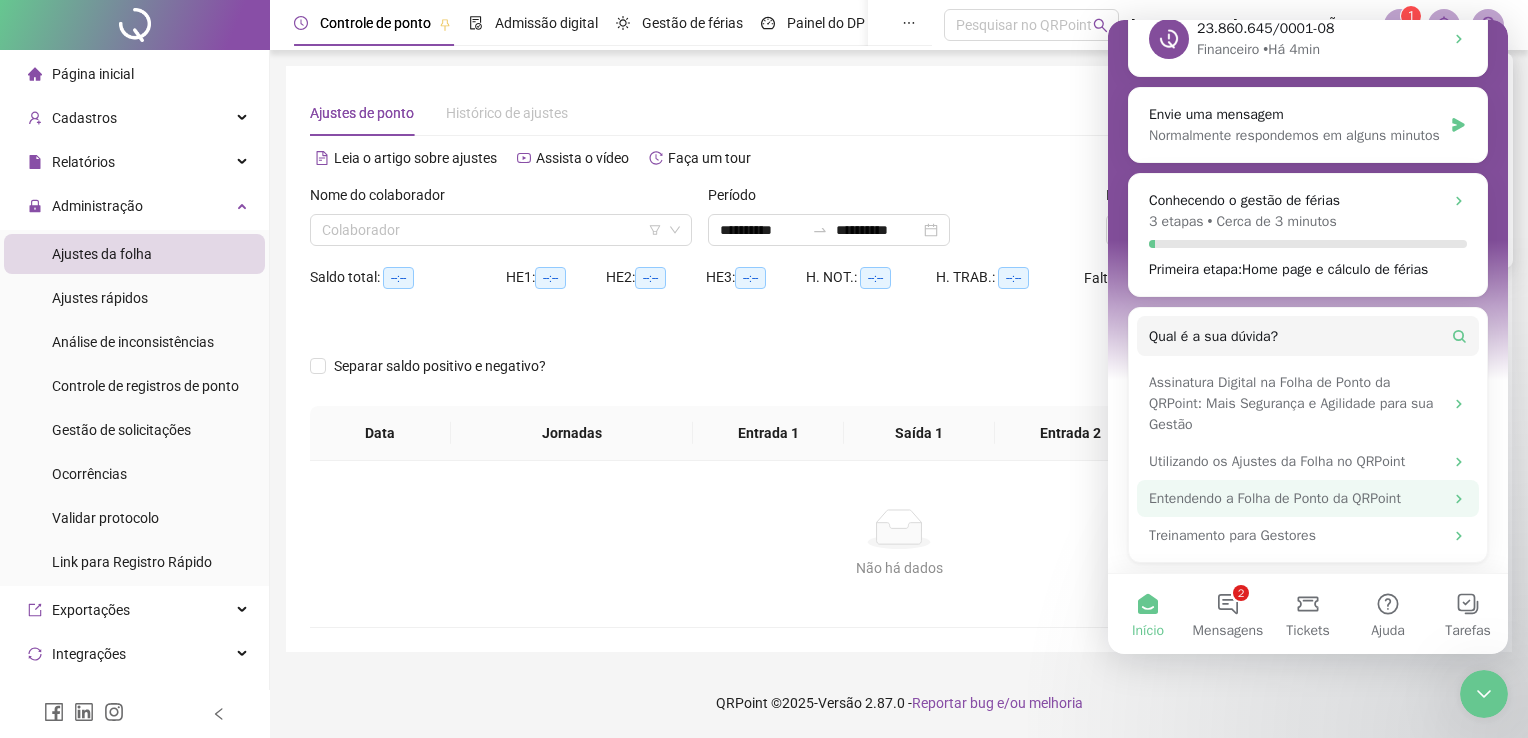 scroll, scrollTop: 301, scrollLeft: 0, axis: vertical 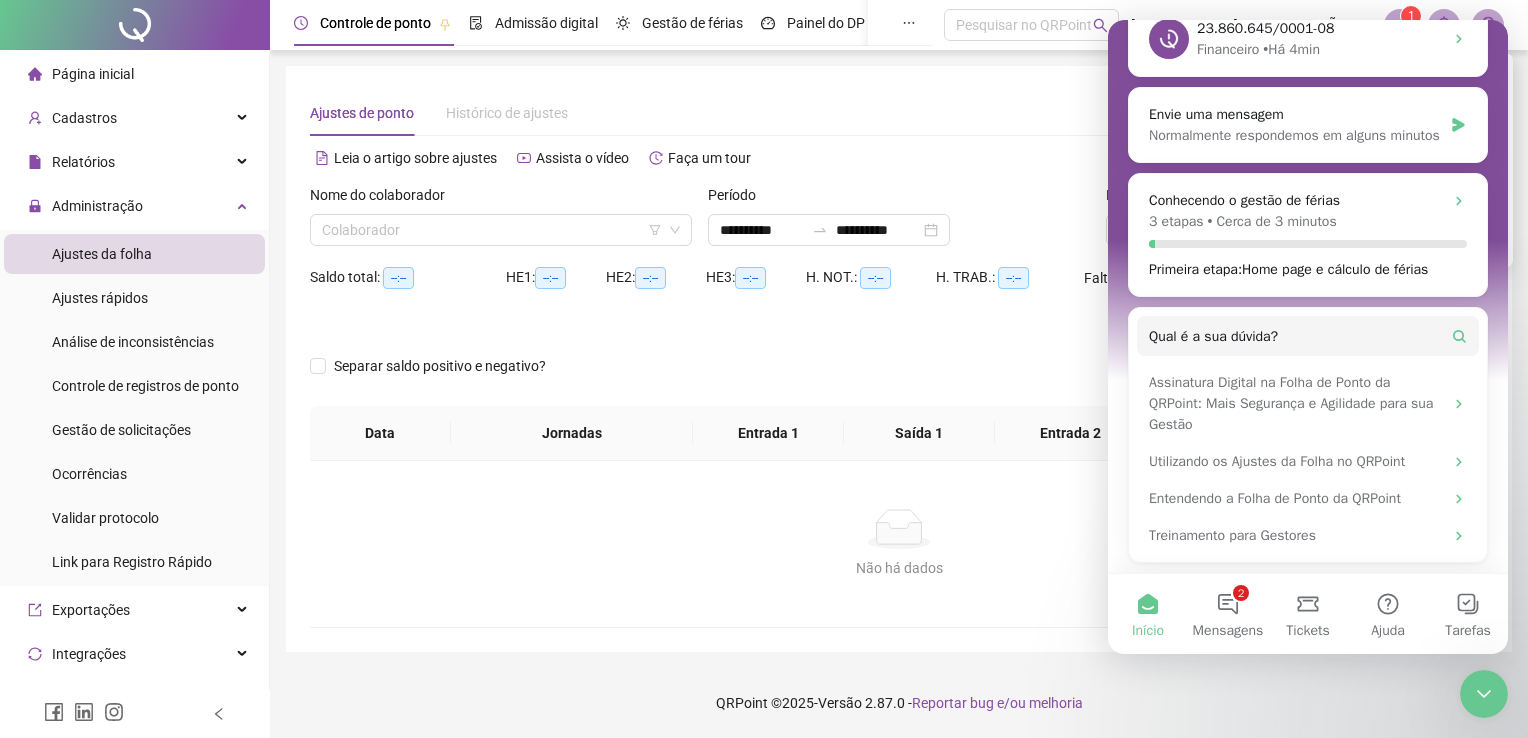 click on "**********" at bounding box center [764, 369] 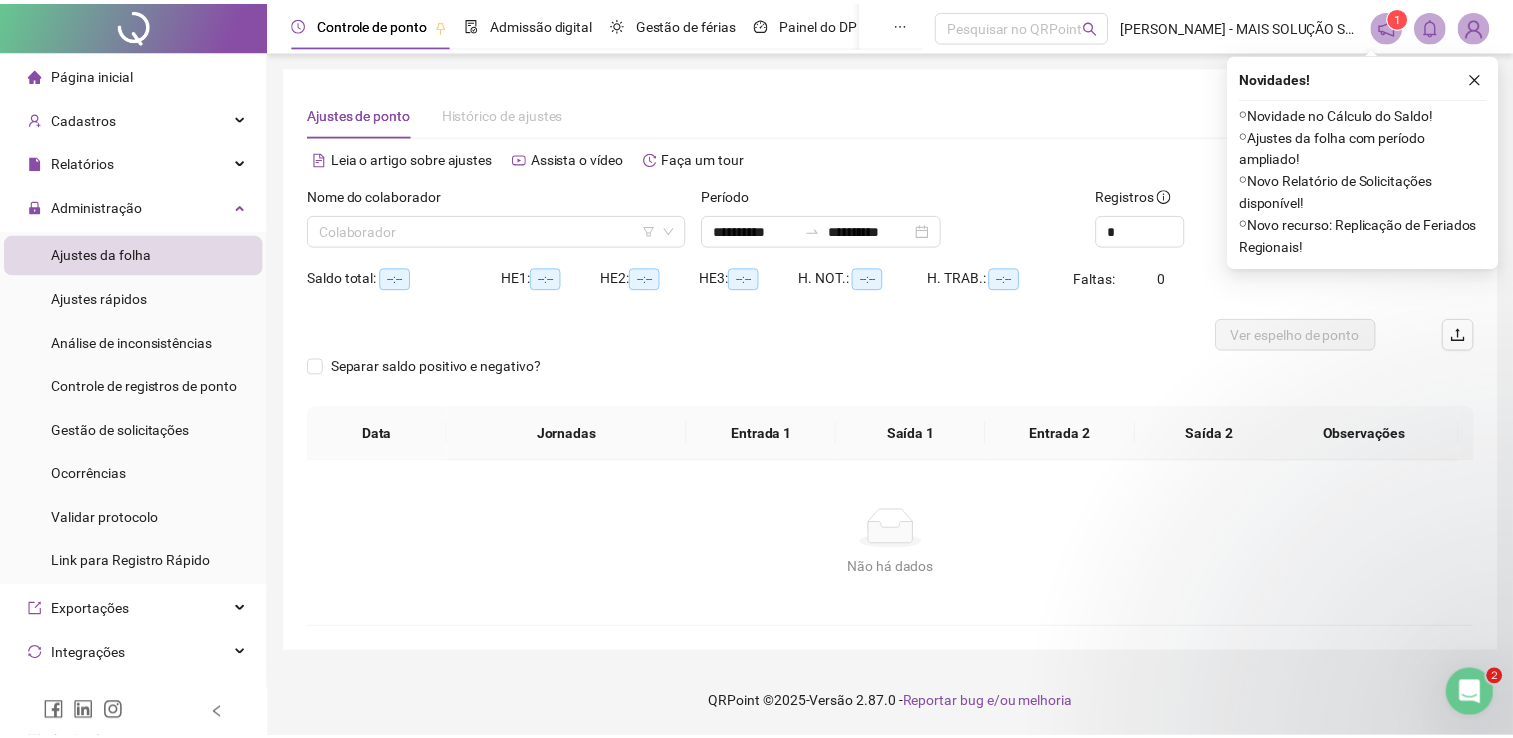 scroll, scrollTop: 0, scrollLeft: 0, axis: both 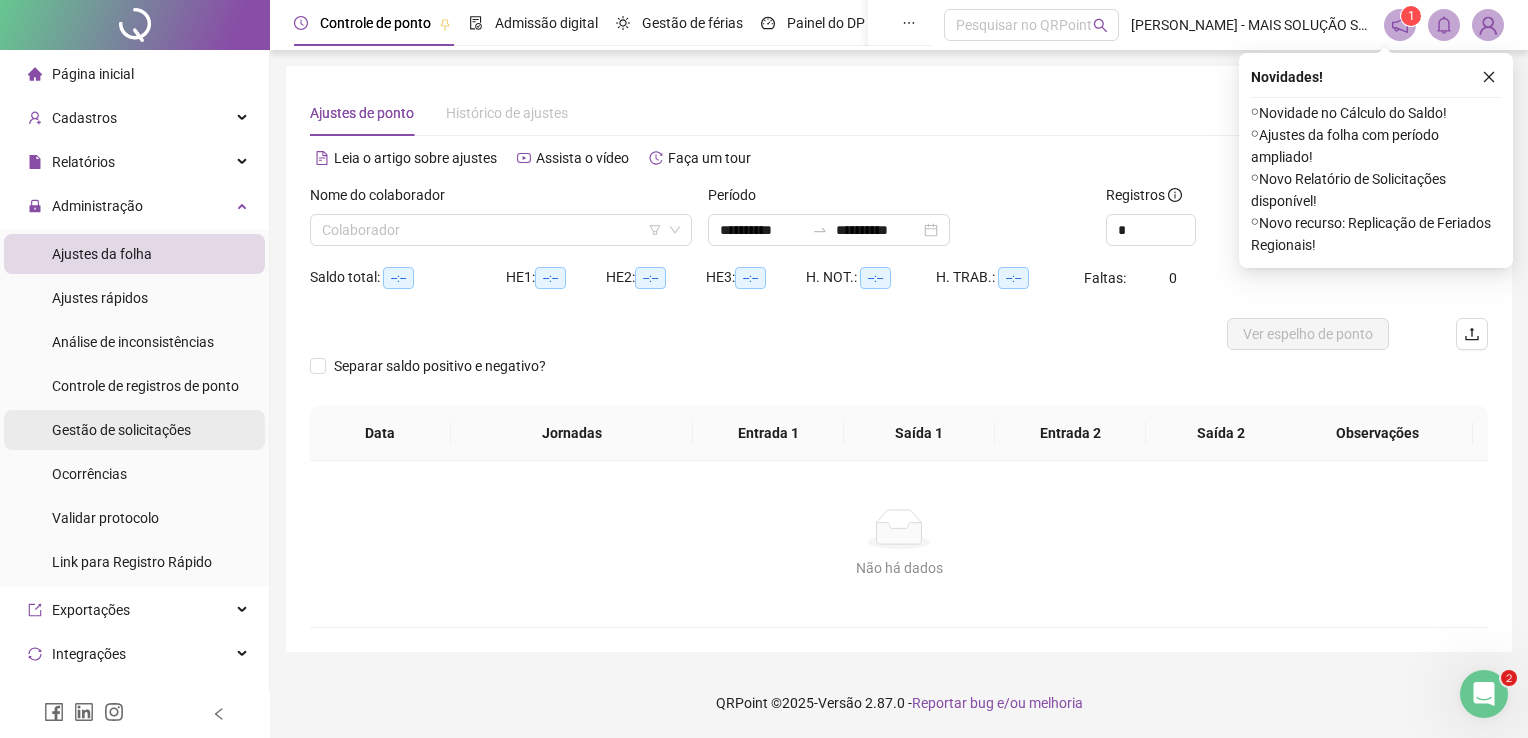 click on "Gestão de solicitações" at bounding box center [121, 430] 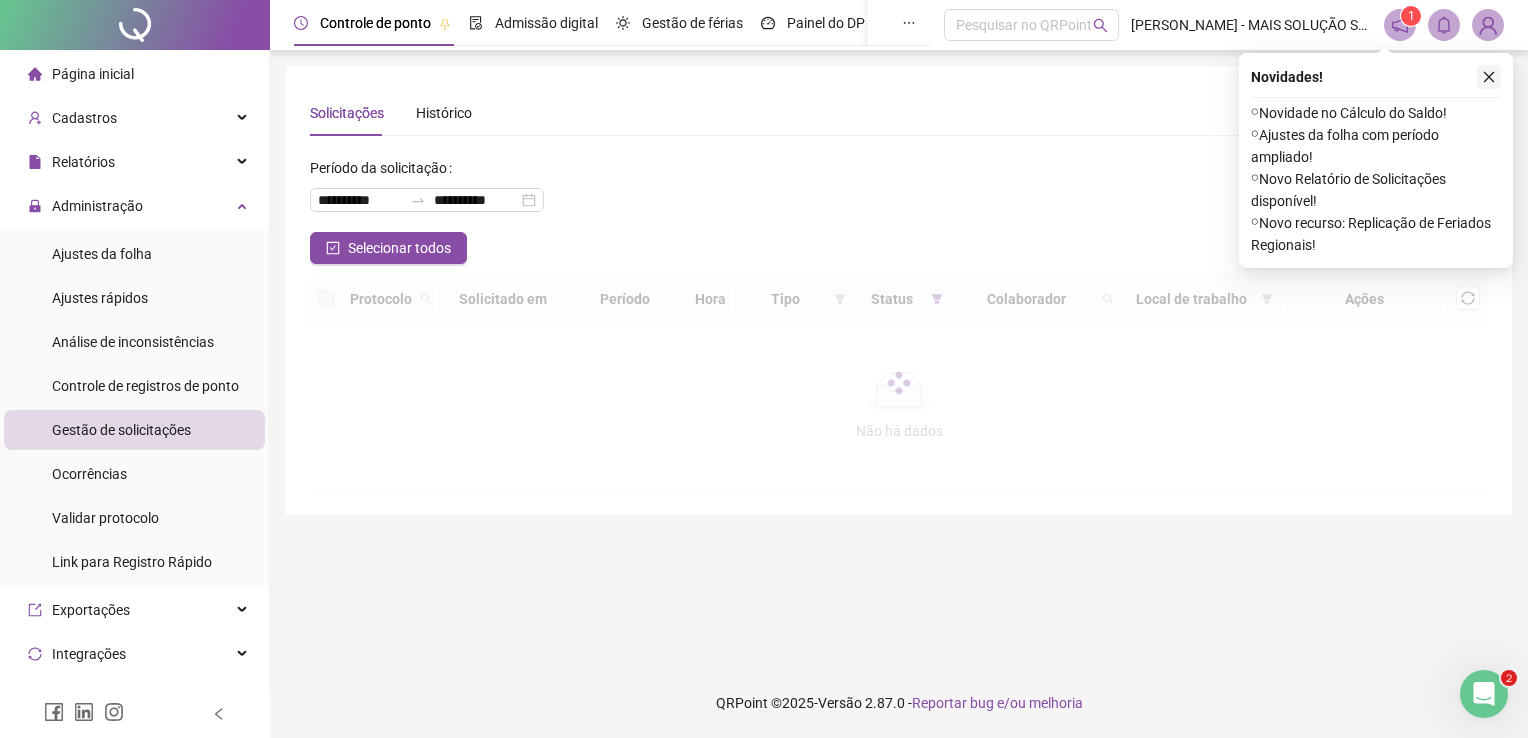 click 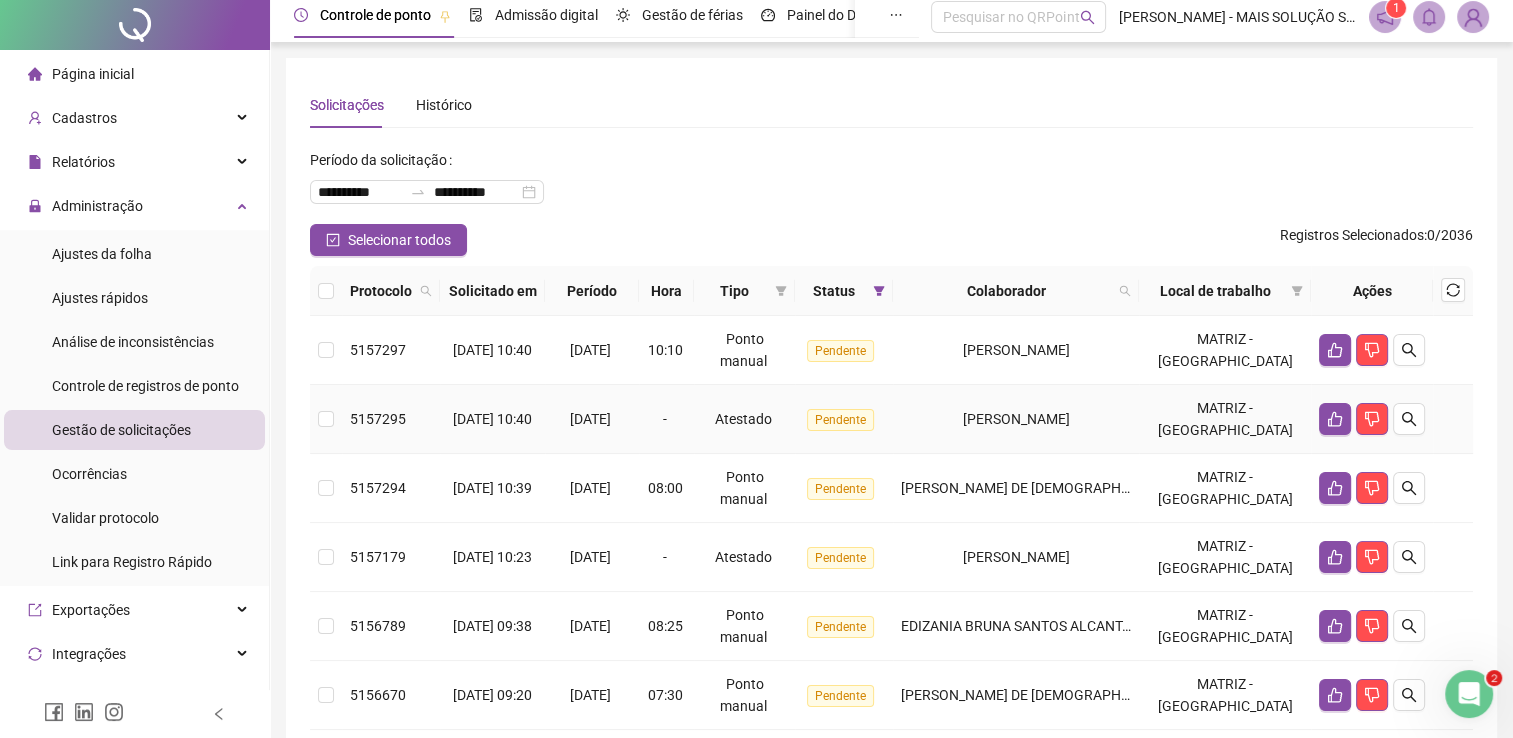 scroll, scrollTop: 0, scrollLeft: 0, axis: both 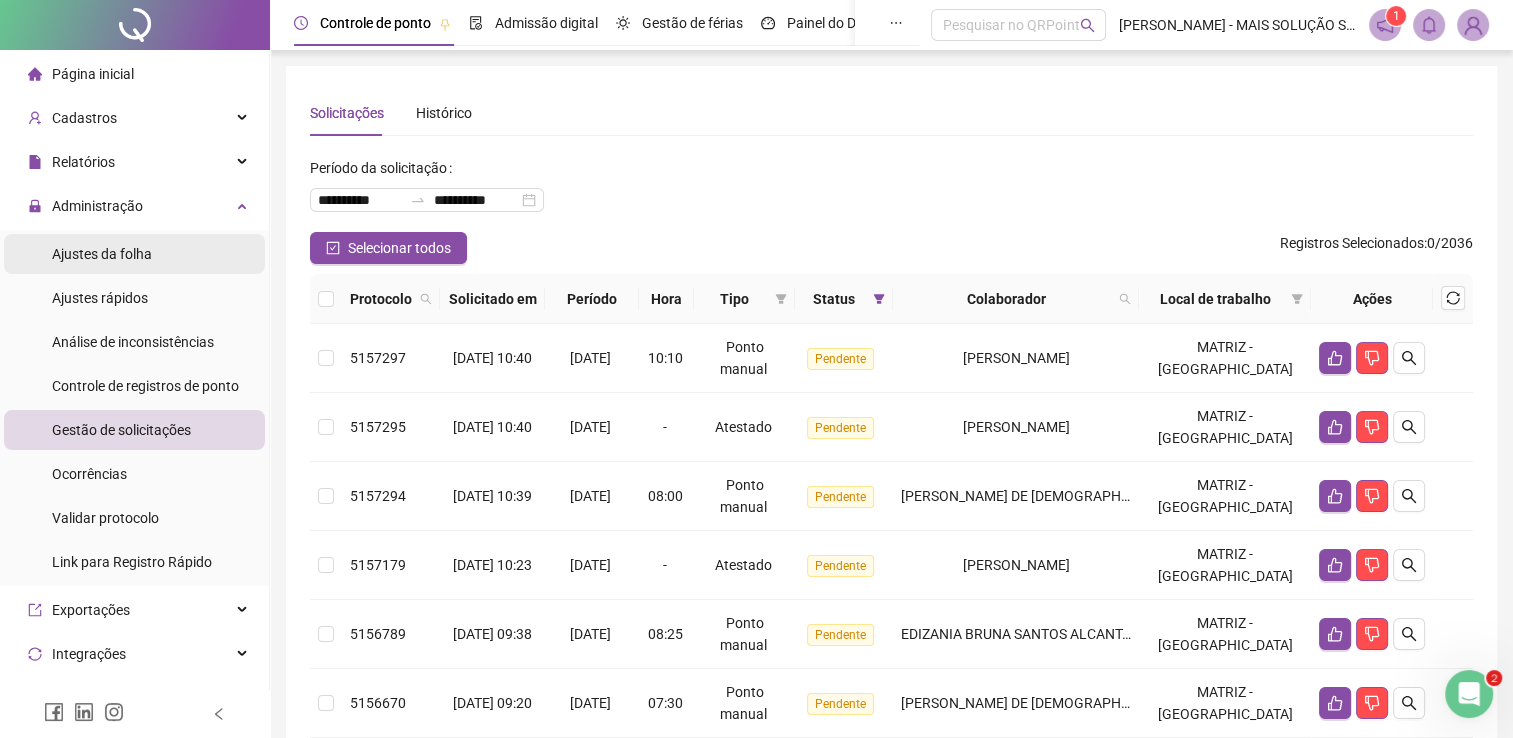 click on "Ajustes da folha" at bounding box center [102, 254] 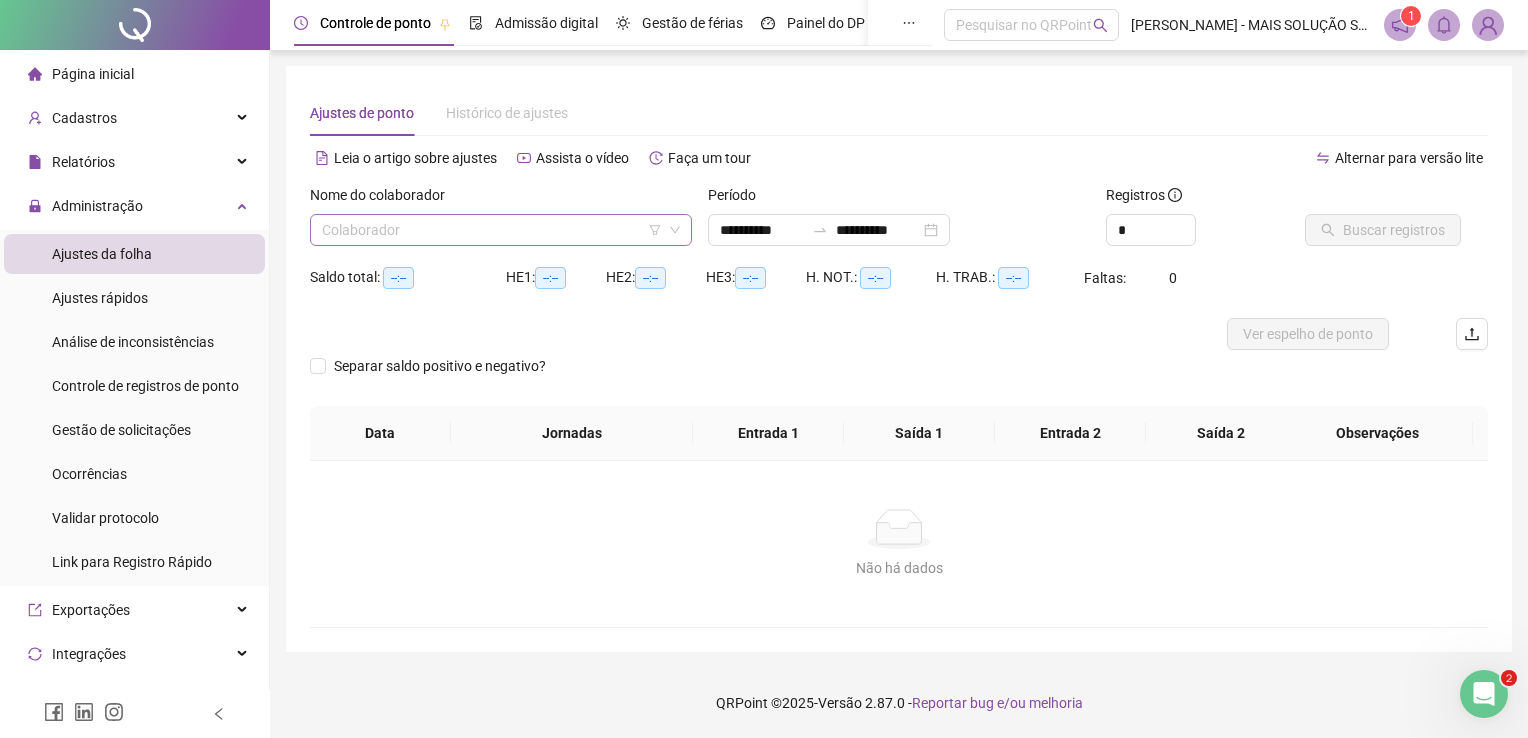 click at bounding box center (495, 230) 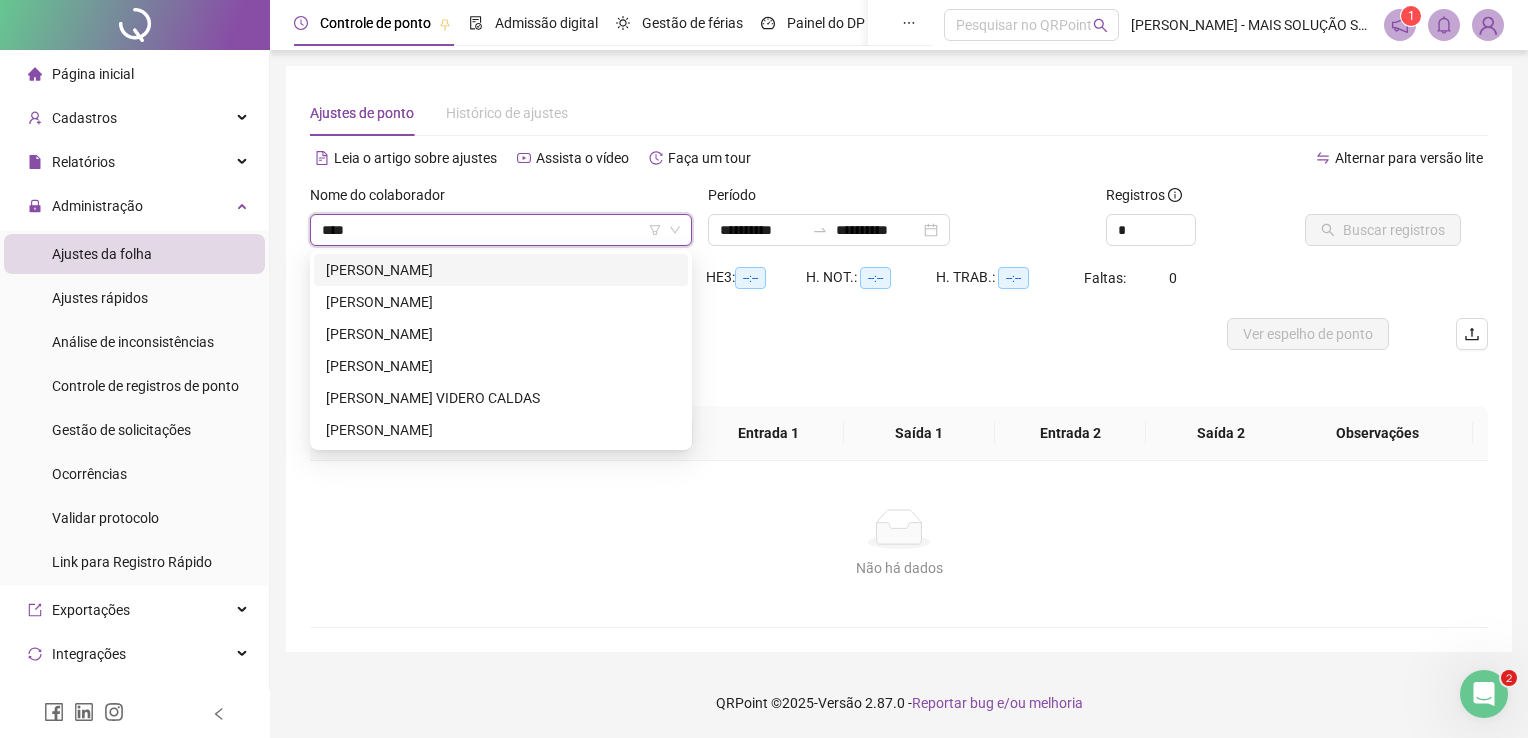 type on "*****" 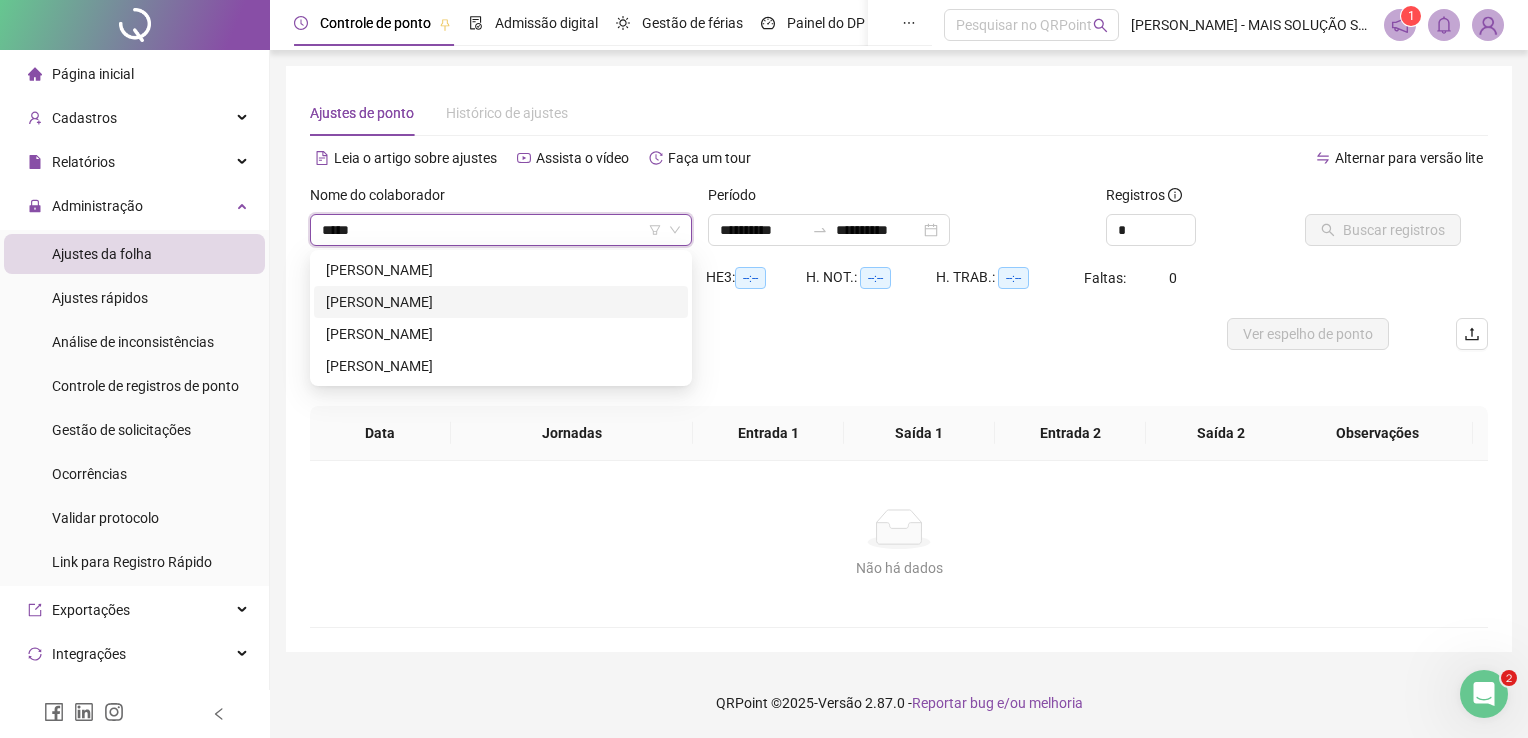 click on "[PERSON_NAME]" at bounding box center [501, 302] 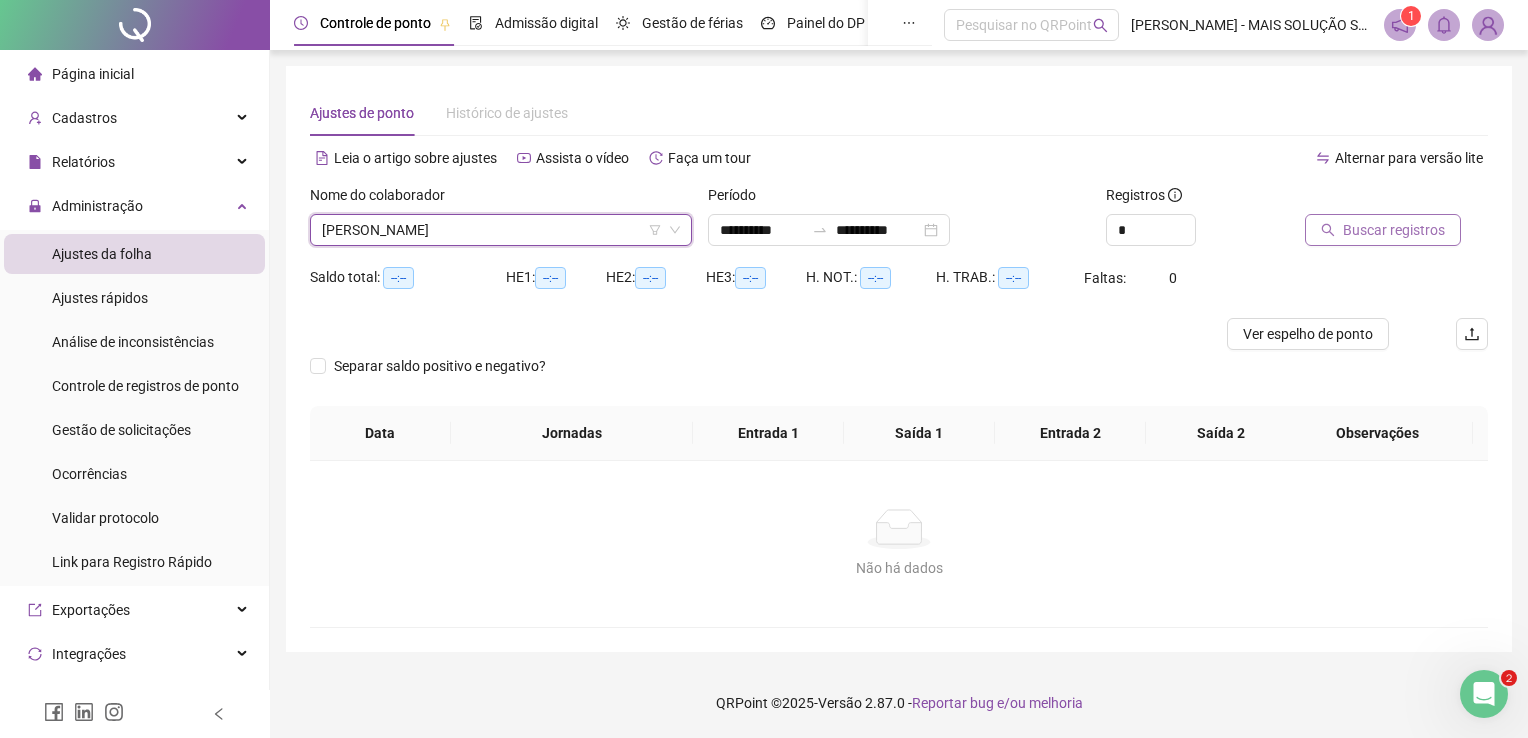 click on "Buscar registros" at bounding box center [1394, 230] 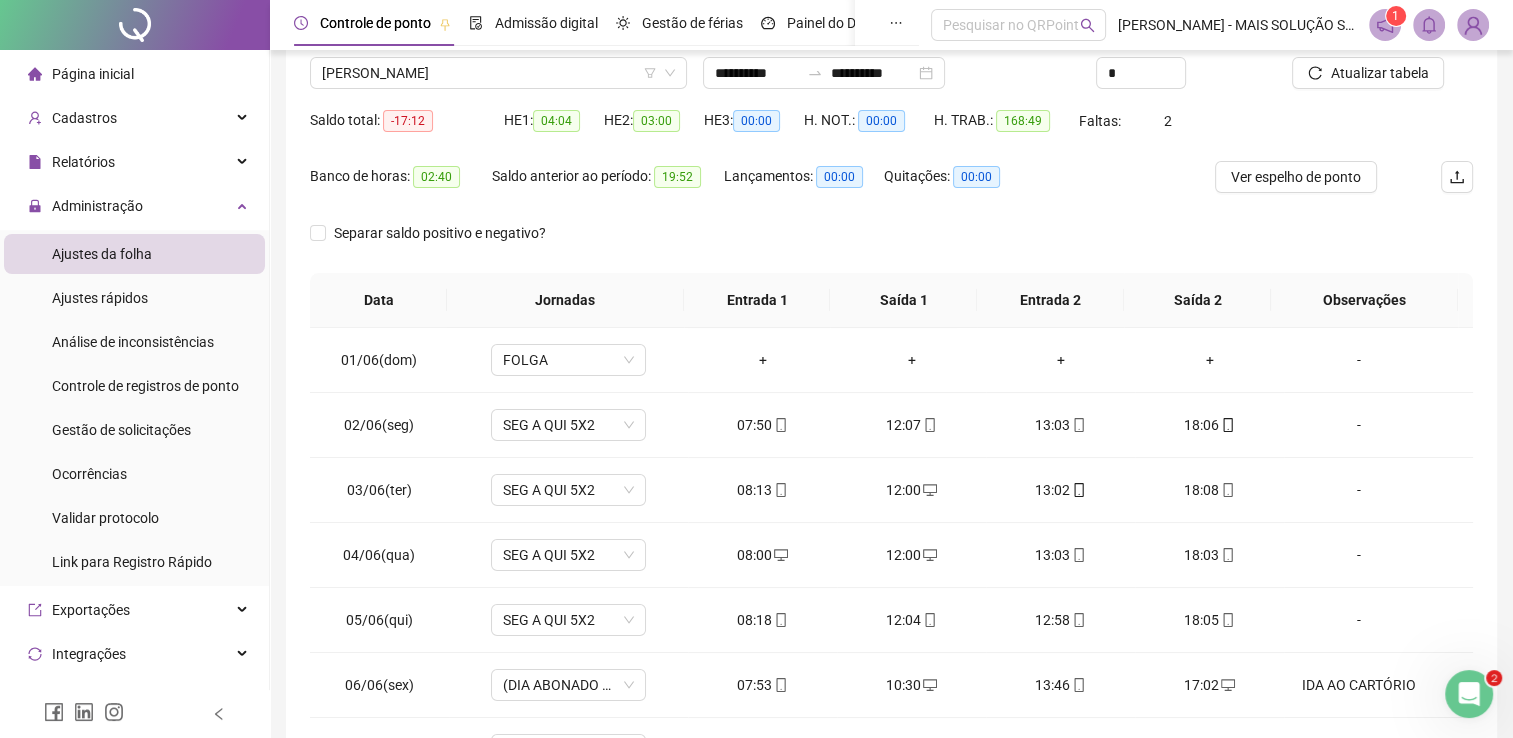 scroll, scrollTop: 283, scrollLeft: 0, axis: vertical 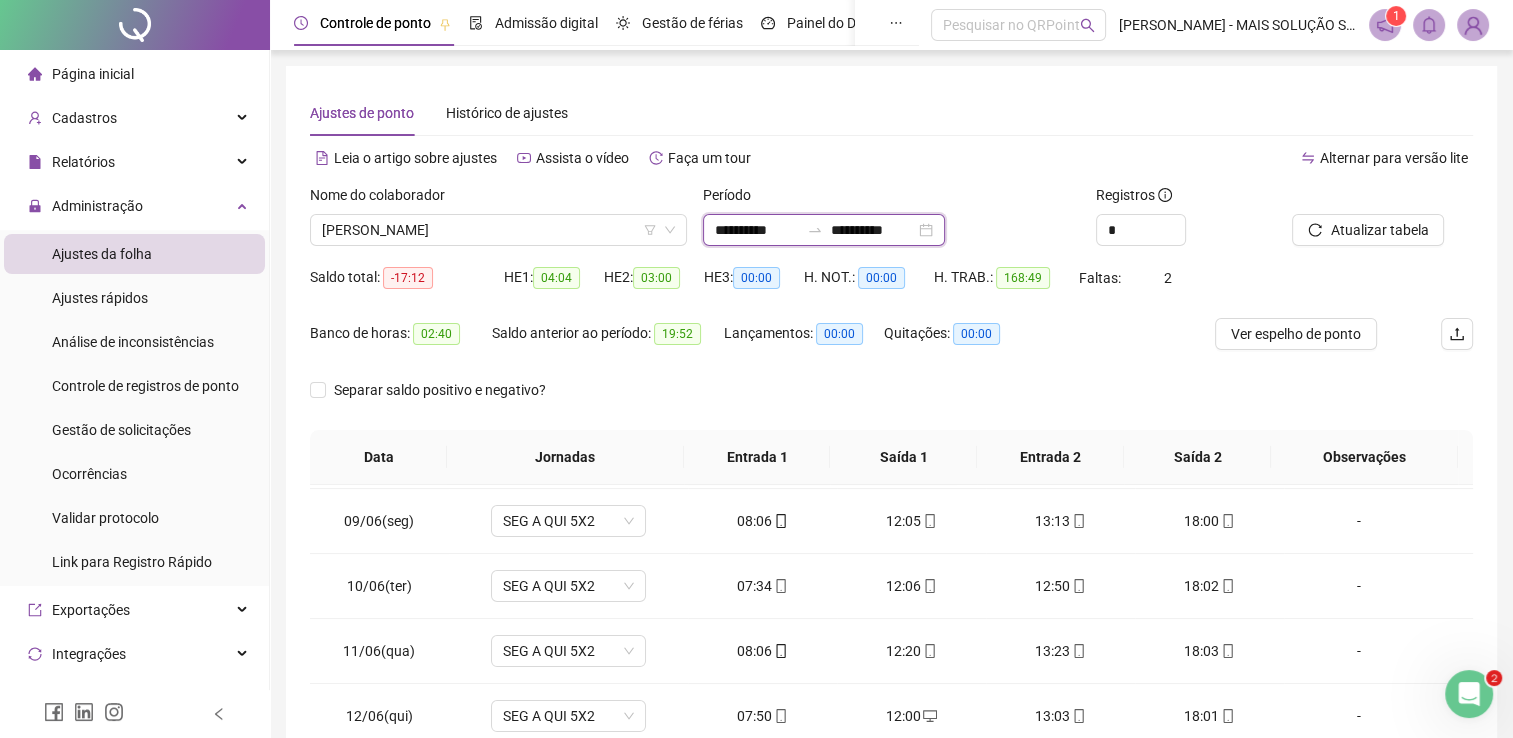 click on "**********" at bounding box center [757, 230] 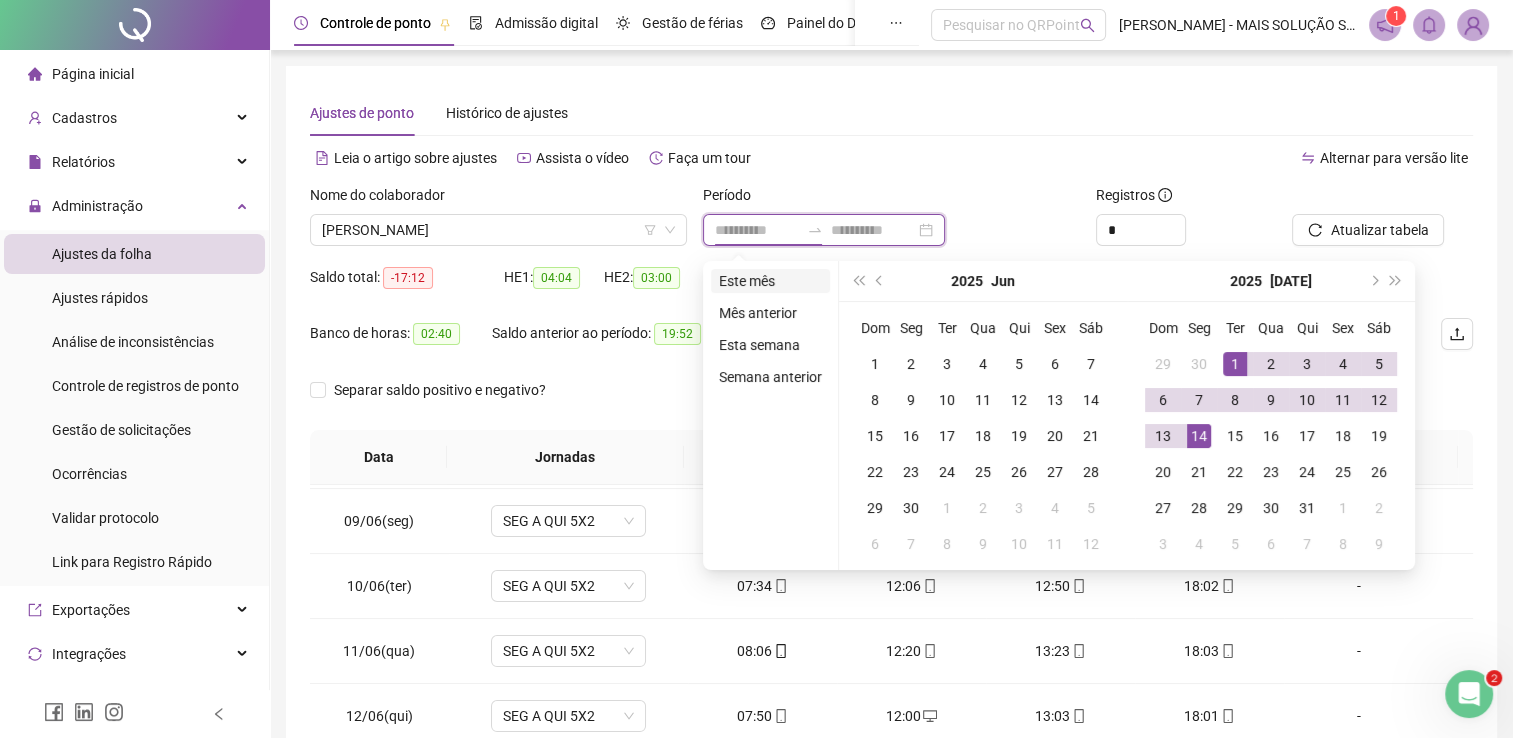 type on "**********" 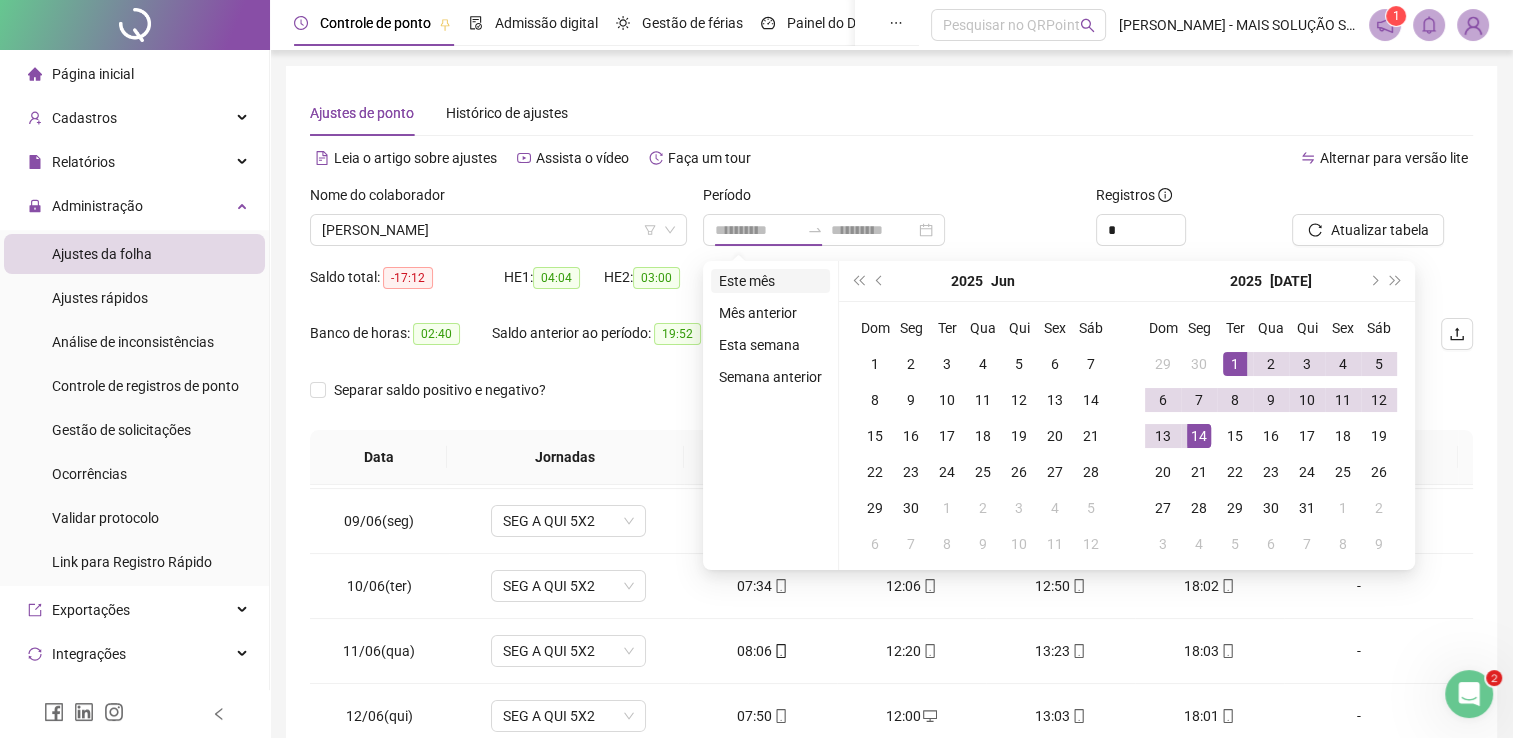 click on "Este mês" at bounding box center [770, 281] 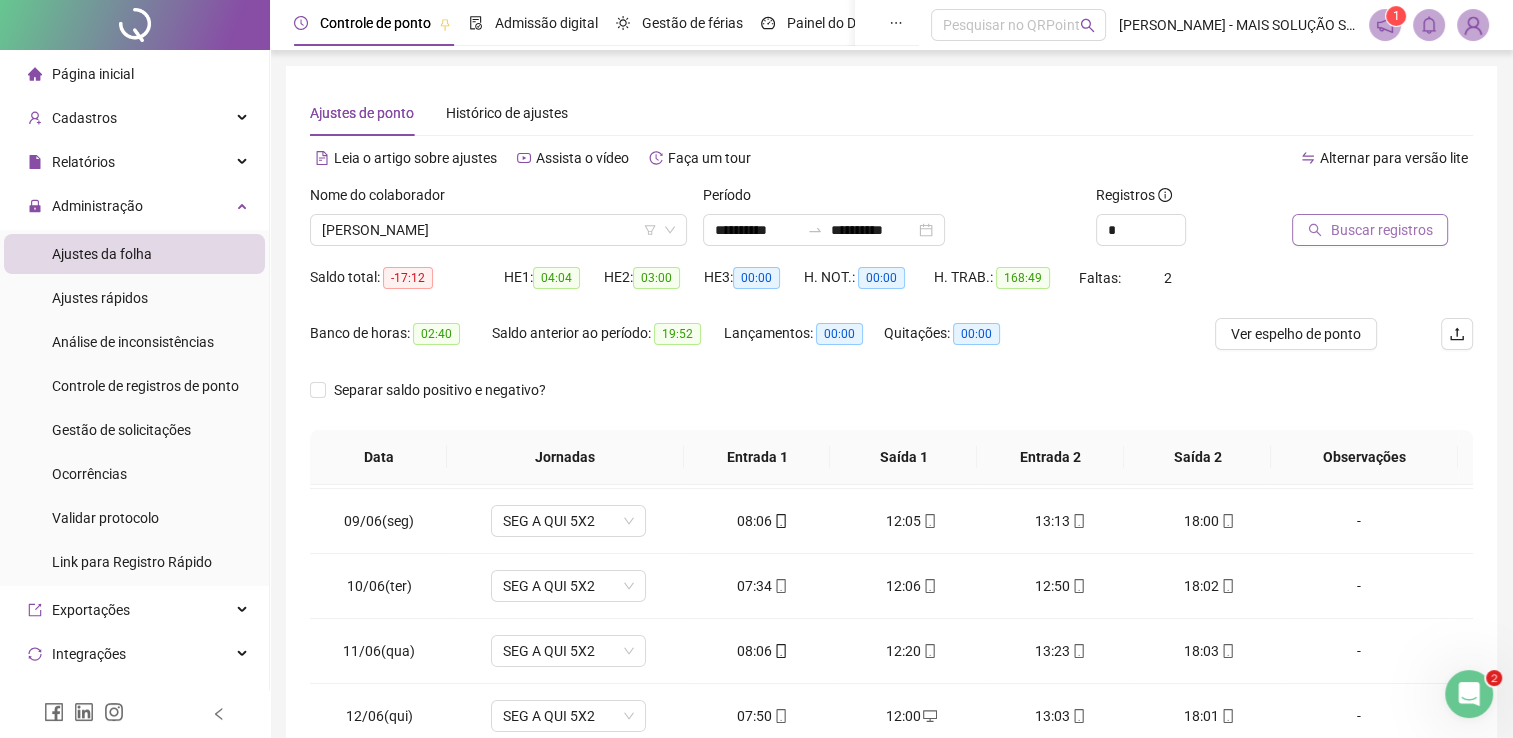 click on "Buscar registros" at bounding box center (1370, 230) 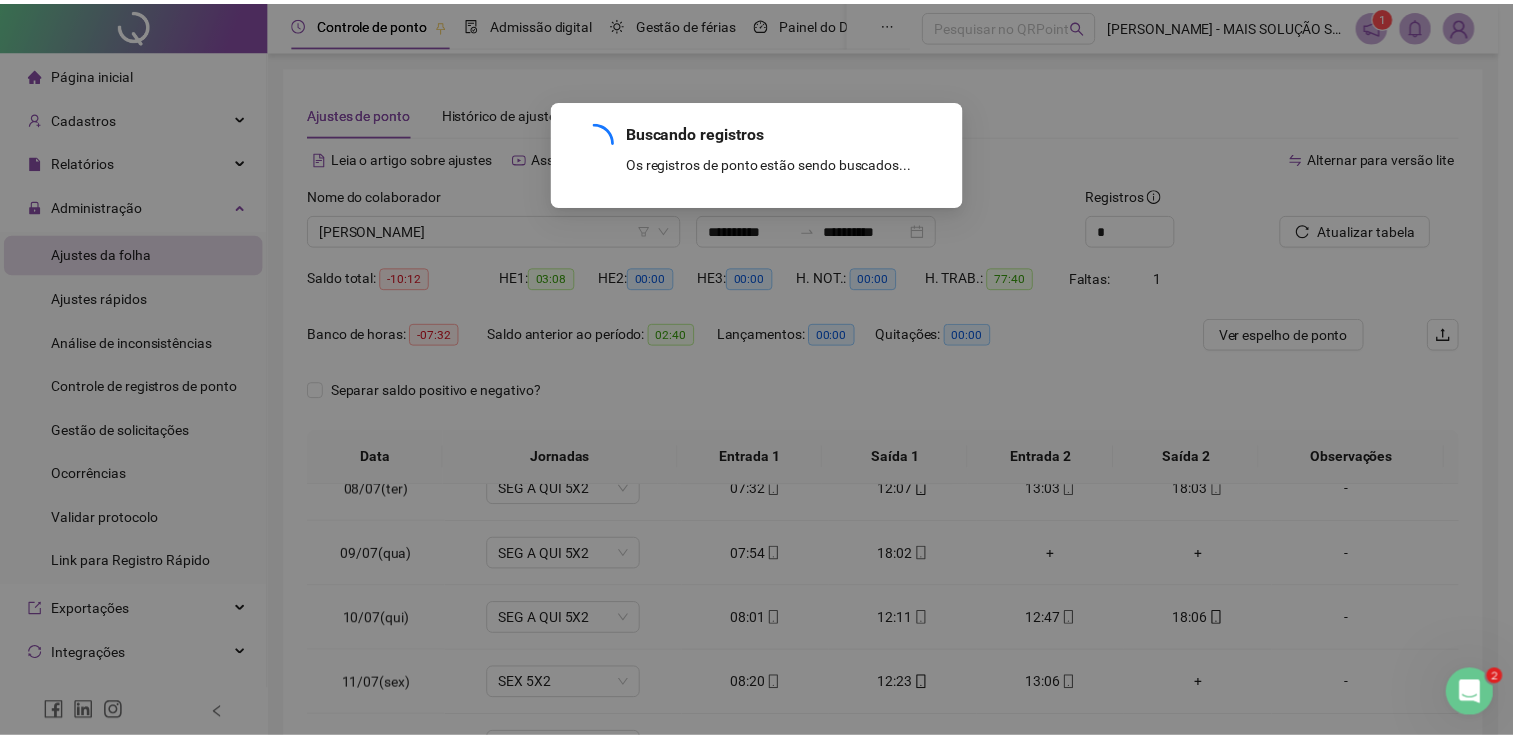 scroll, scrollTop: 480, scrollLeft: 0, axis: vertical 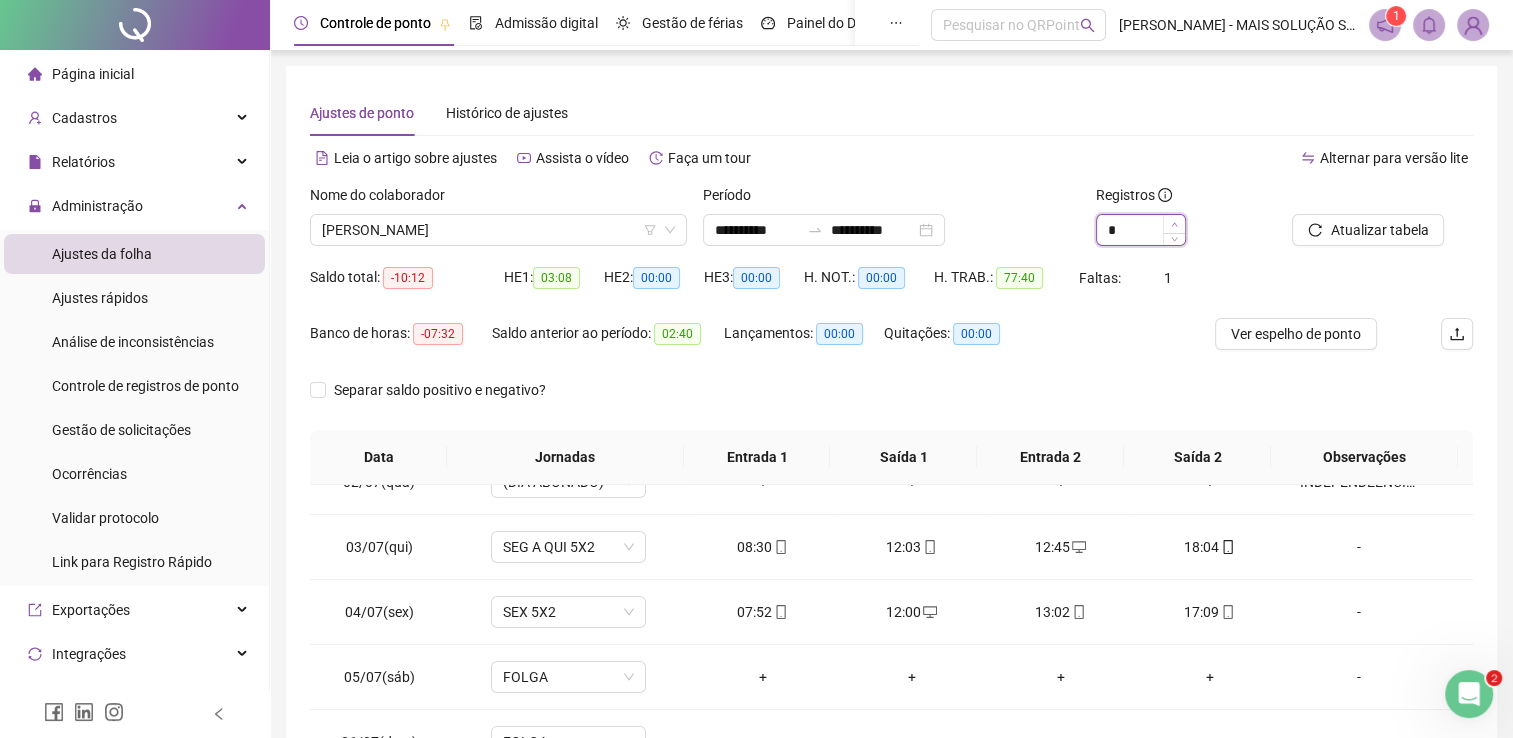 click 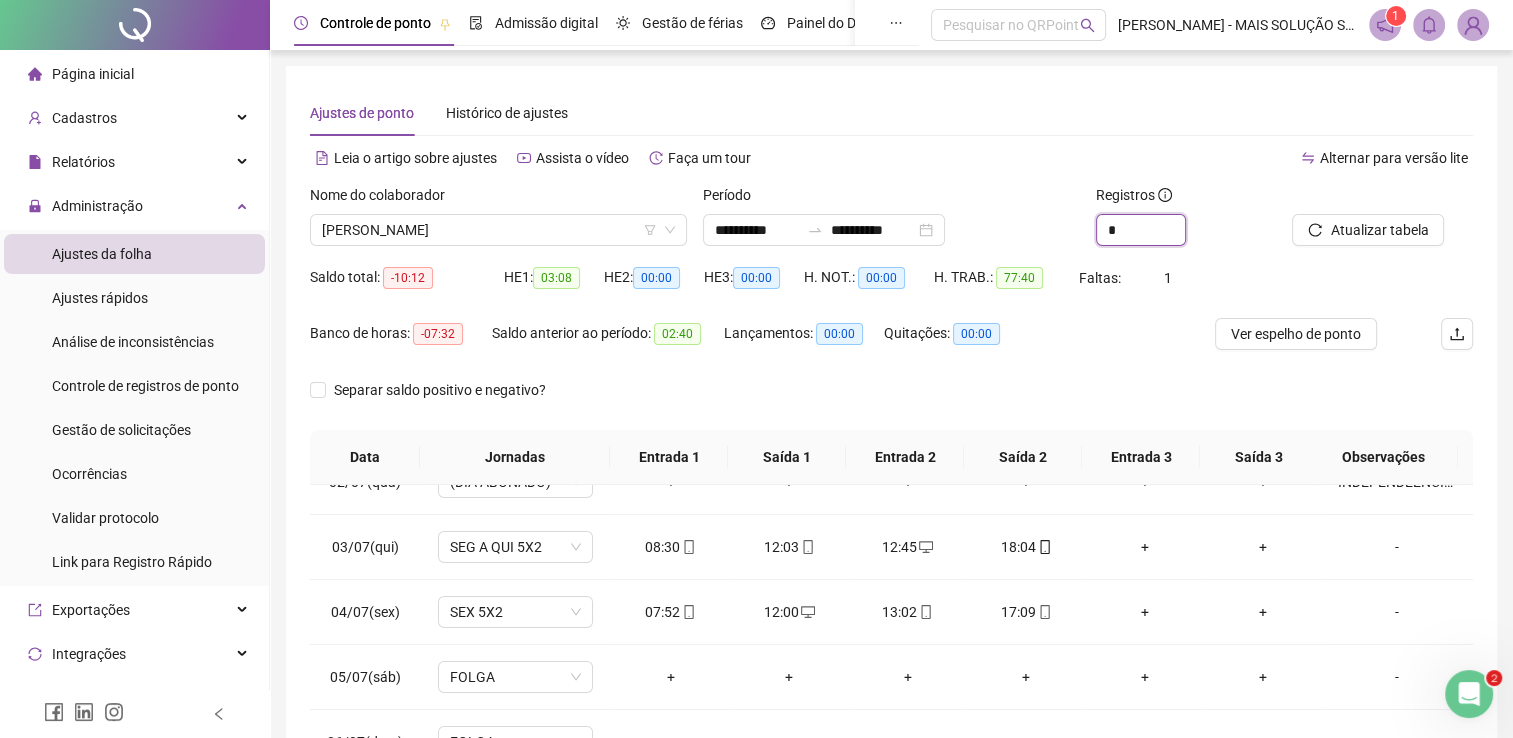 scroll, scrollTop: 283, scrollLeft: 0, axis: vertical 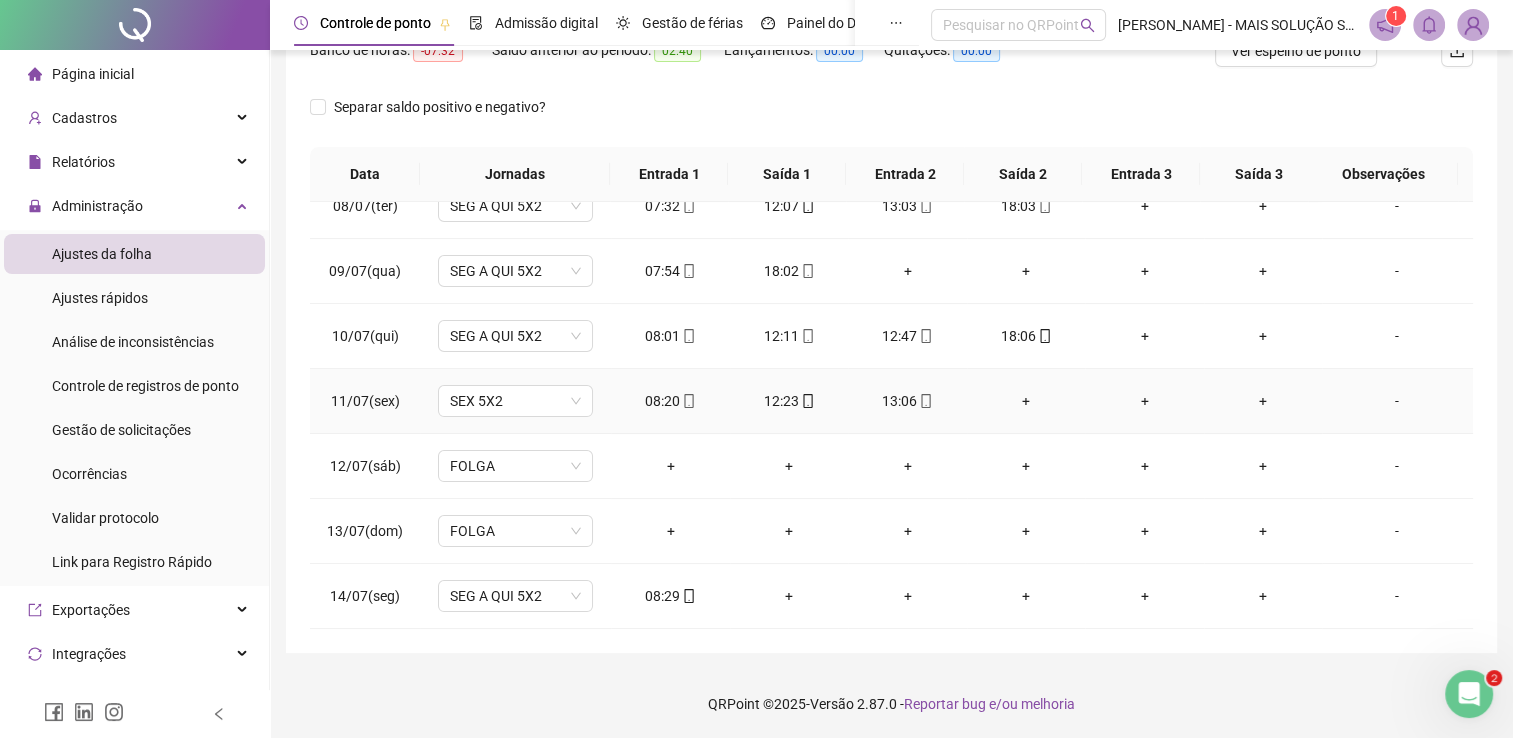 drag, startPoint x: 1020, startPoint y: 381, endPoint x: 1012, endPoint y: 370, distance: 13.601471 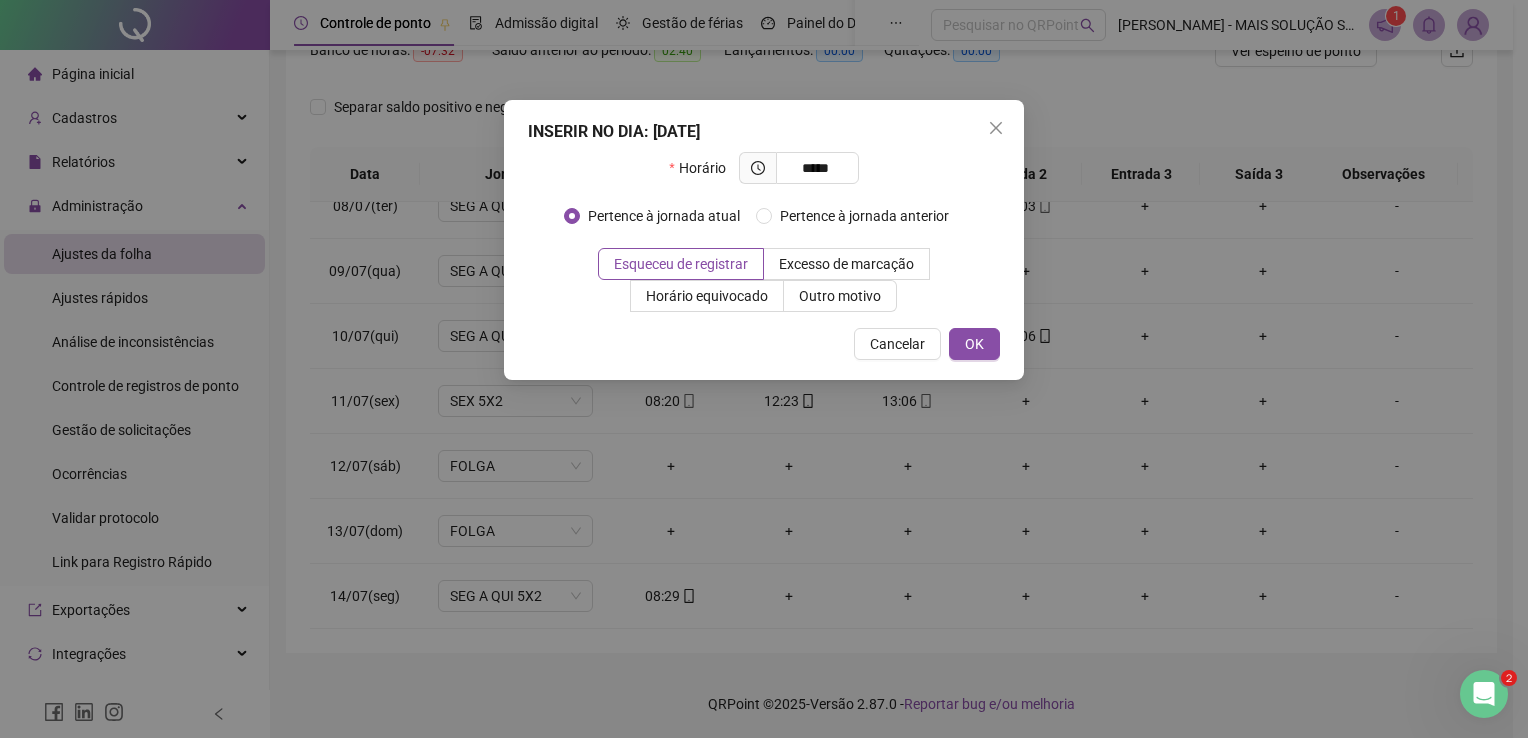 type on "*****" 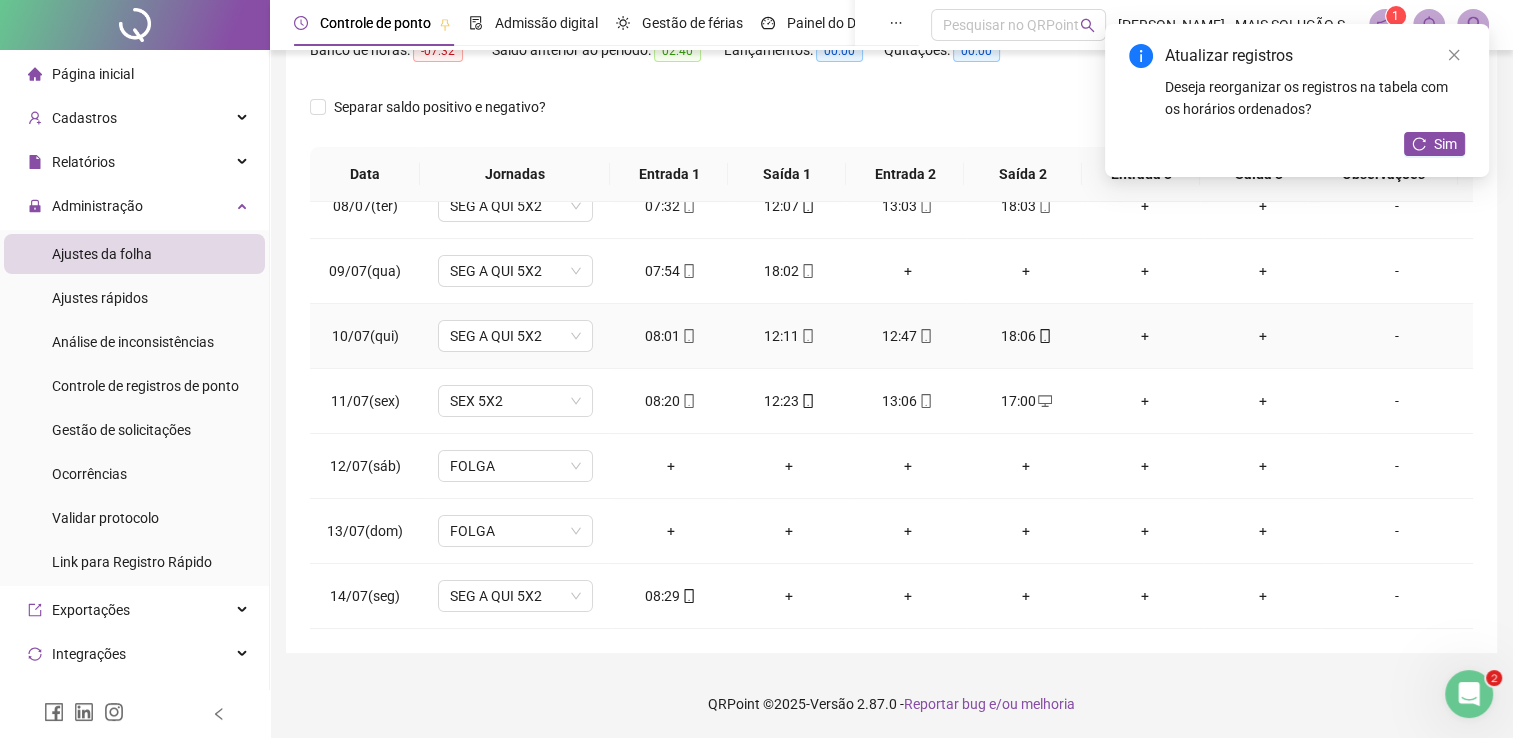 scroll, scrollTop: 480, scrollLeft: 0, axis: vertical 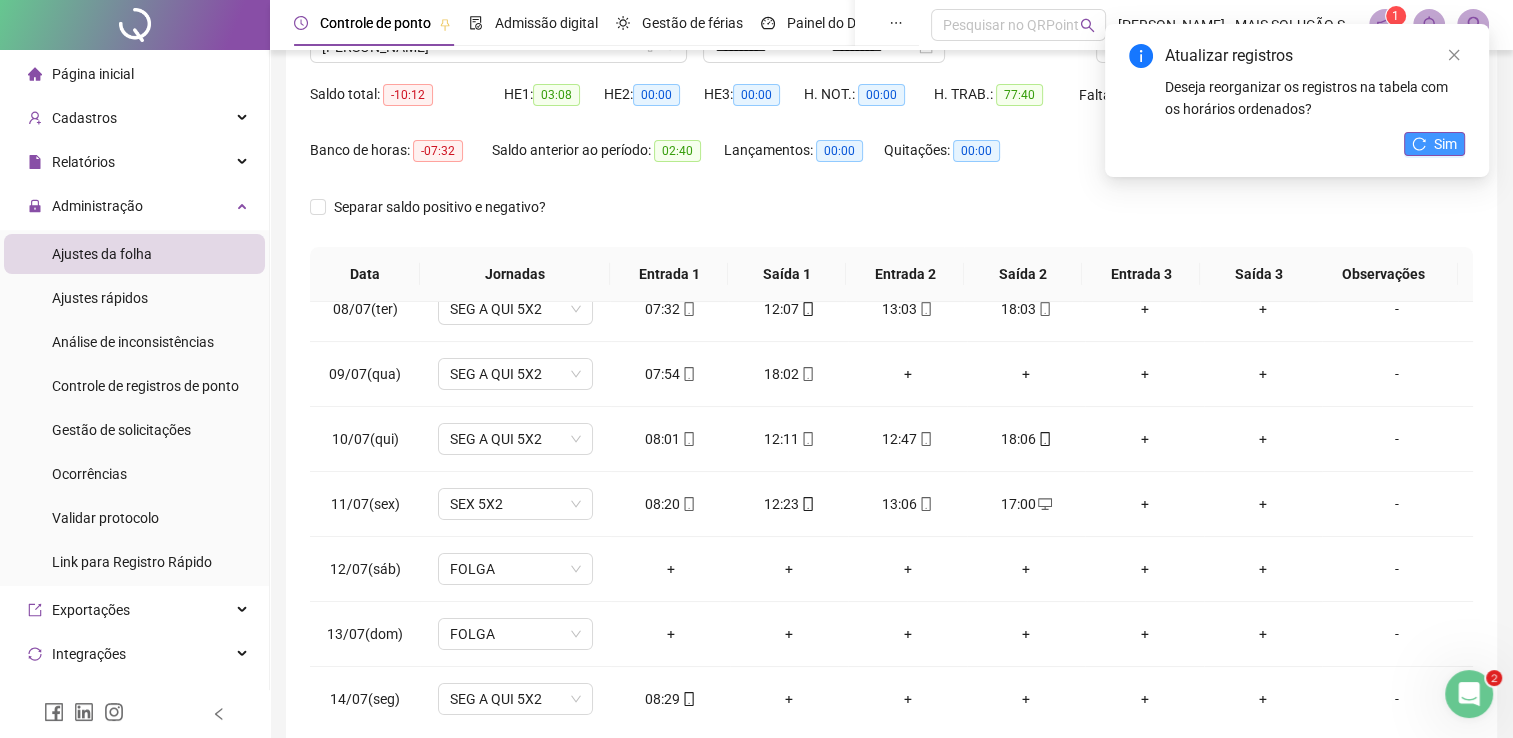 click 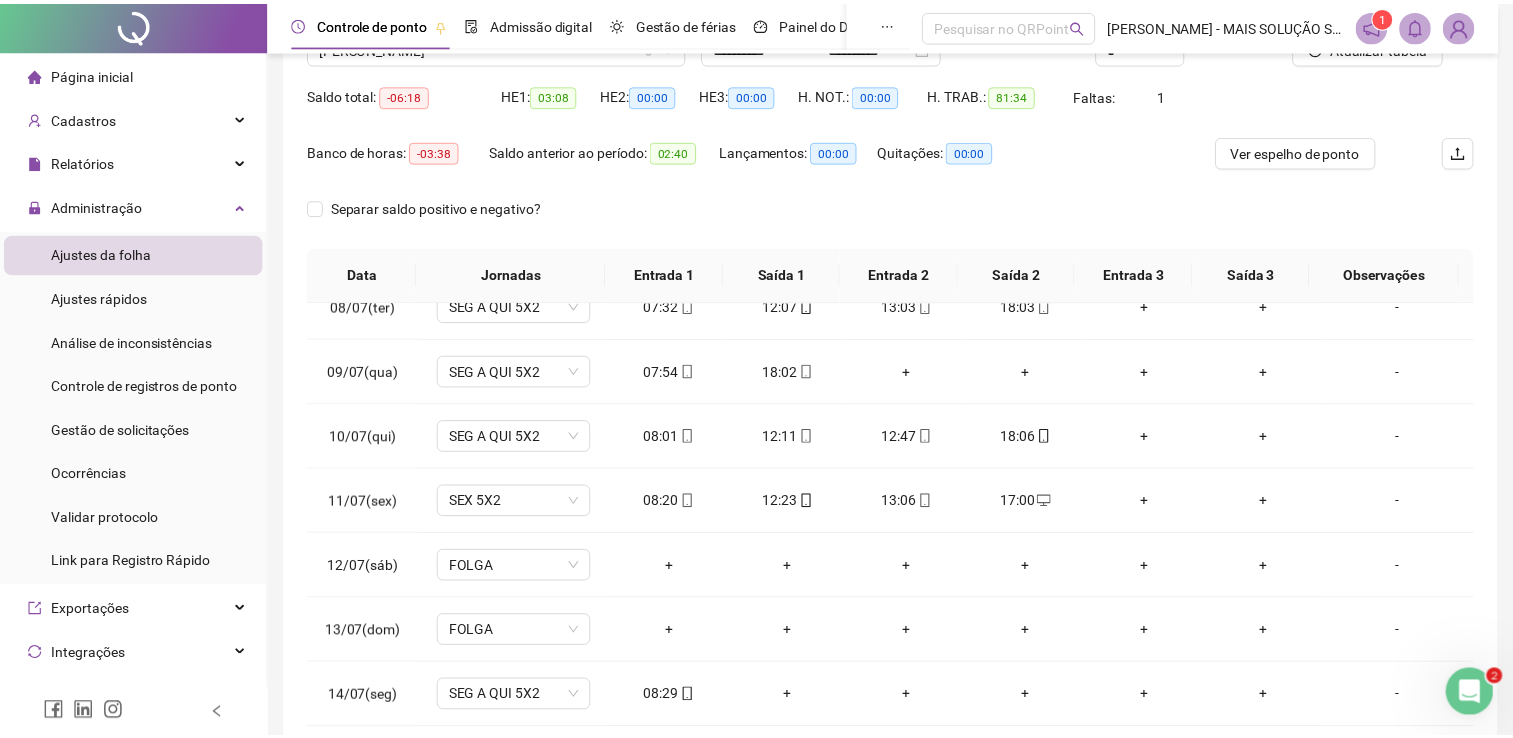 scroll, scrollTop: 480, scrollLeft: 0, axis: vertical 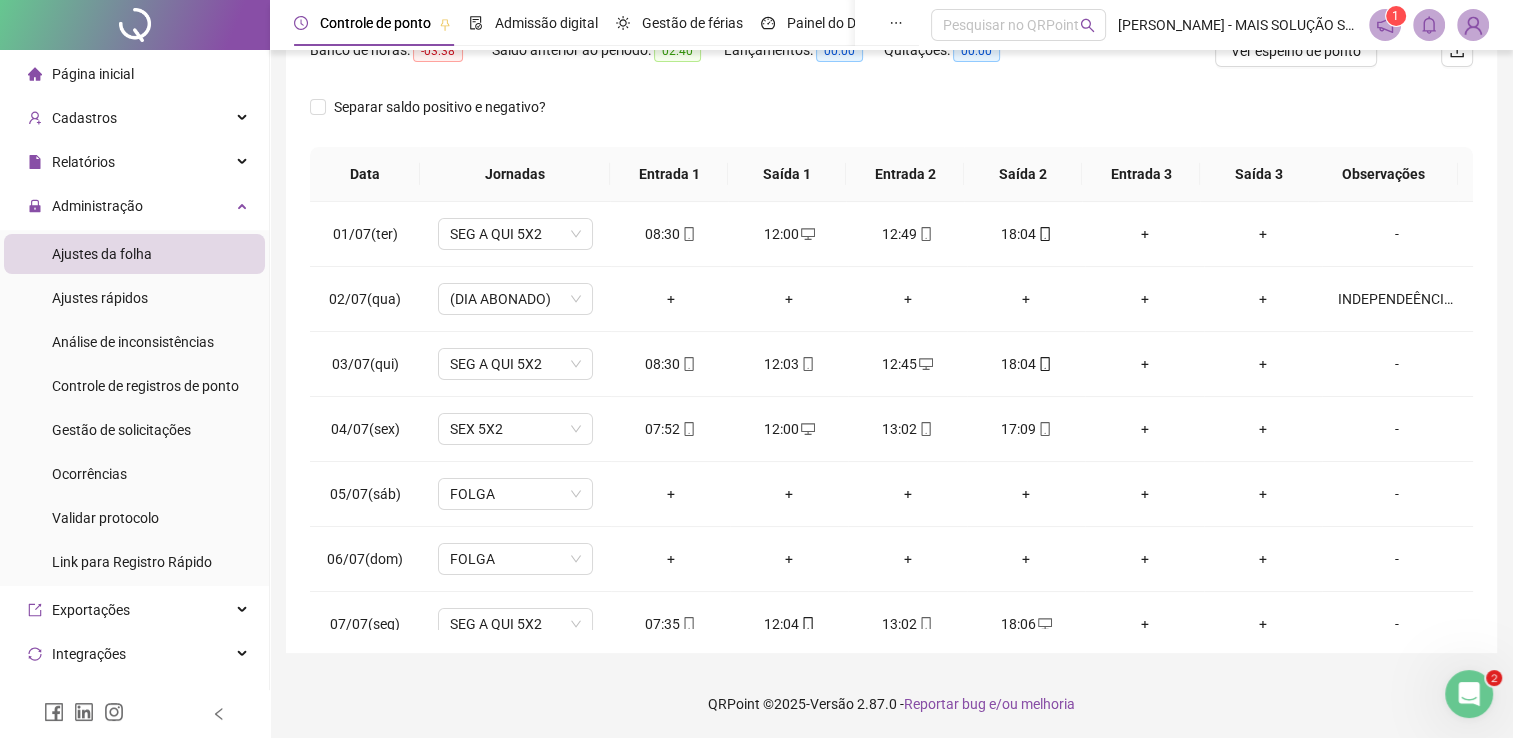 drag, startPoint x: 131, startPoint y: 430, endPoint x: 272, endPoint y: 419, distance: 141.42842 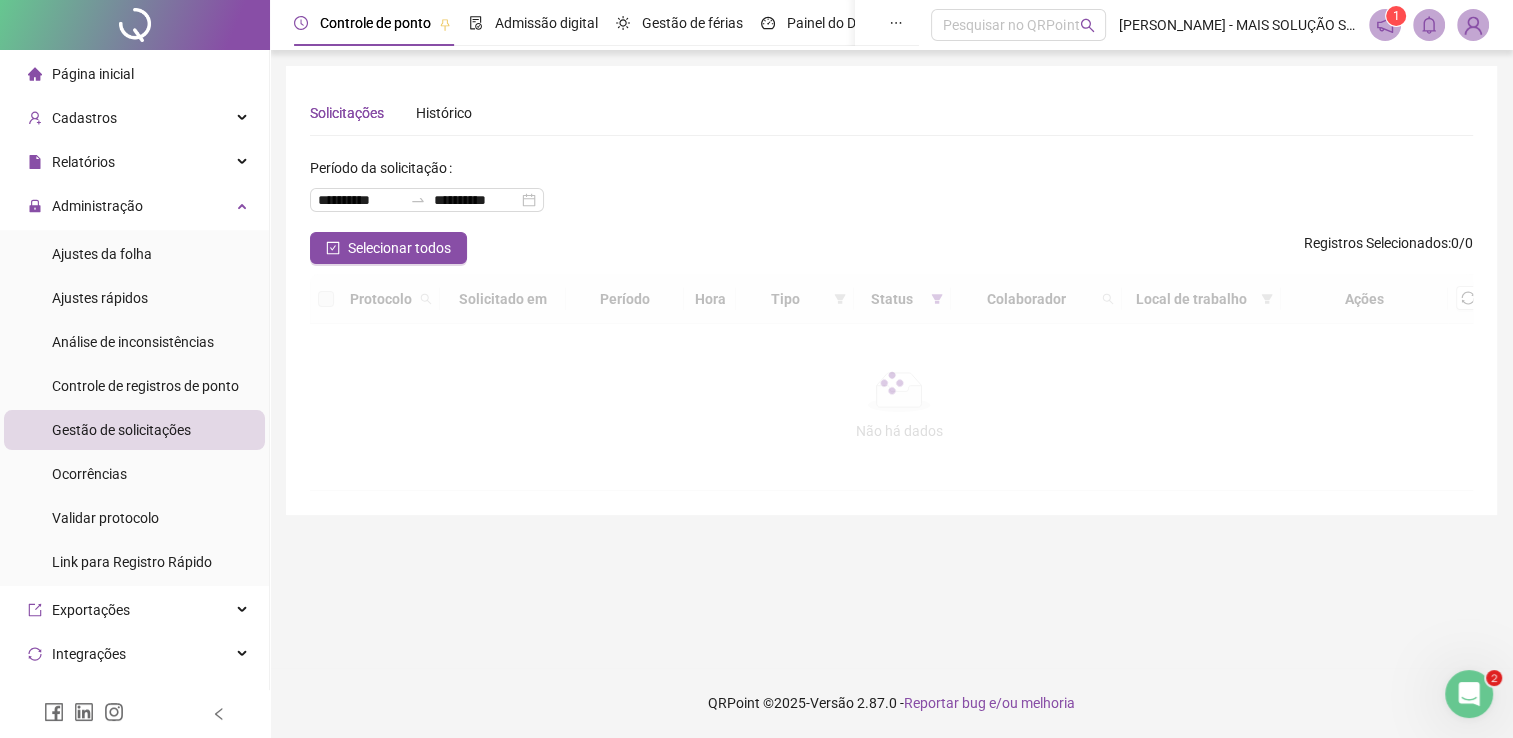 scroll, scrollTop: 0, scrollLeft: 0, axis: both 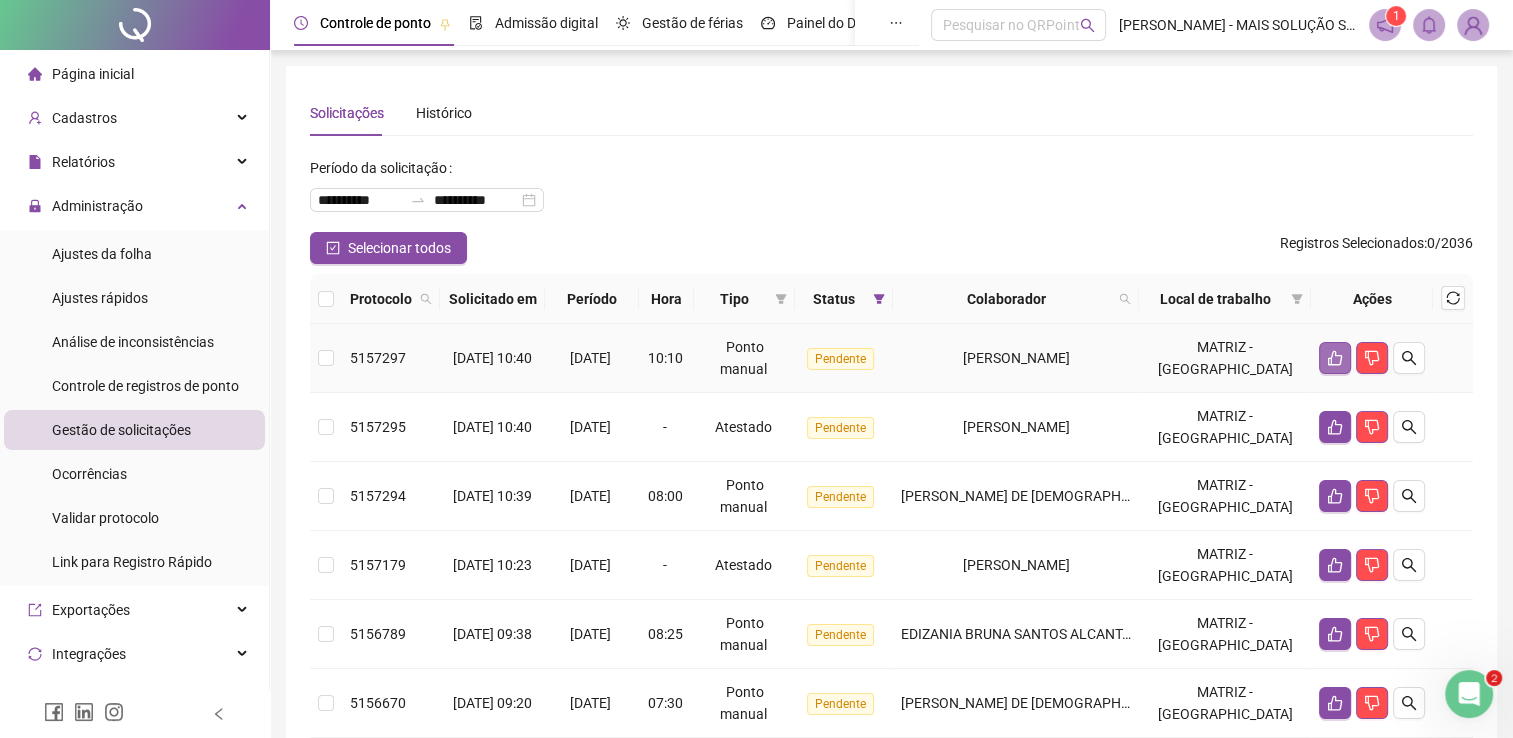 click 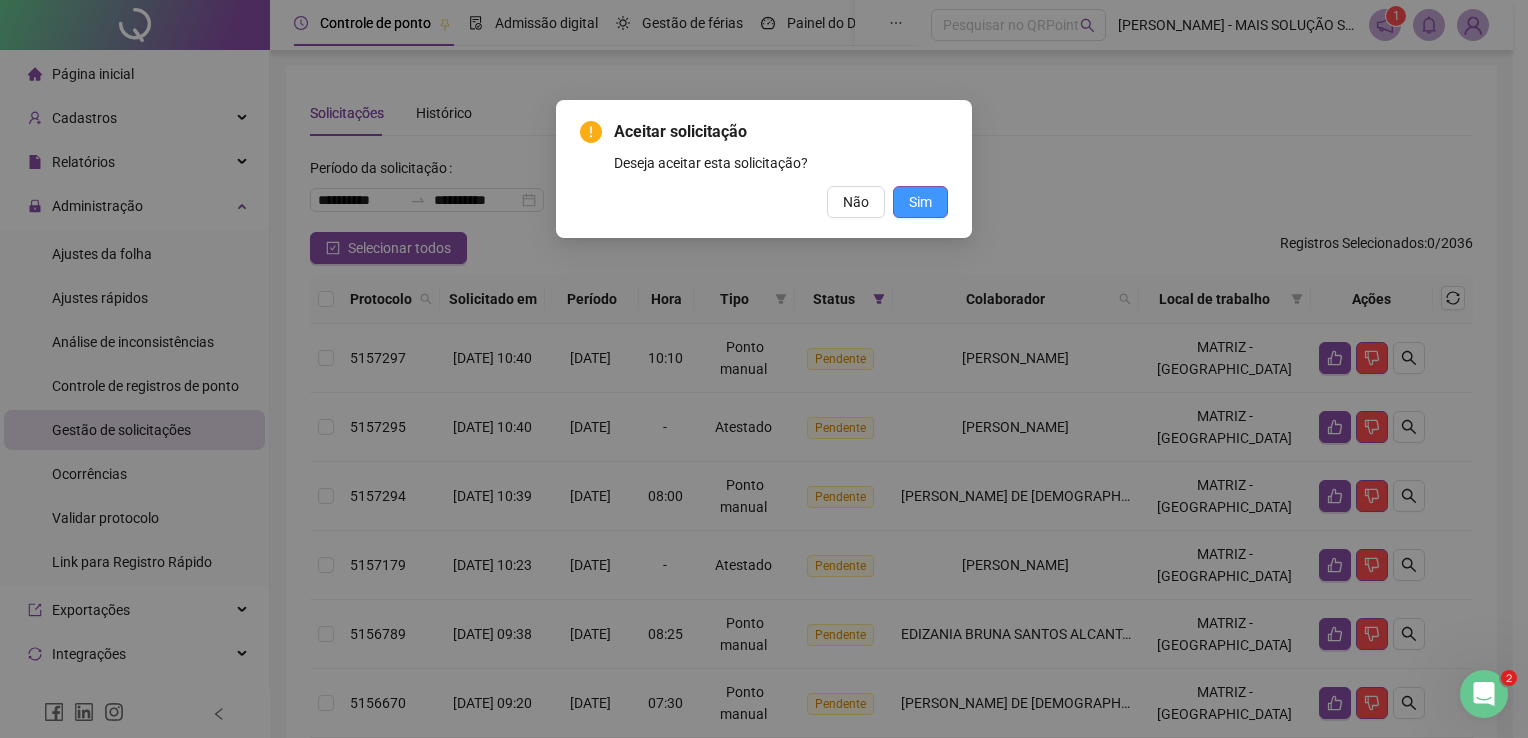 click on "Sim" at bounding box center [920, 202] 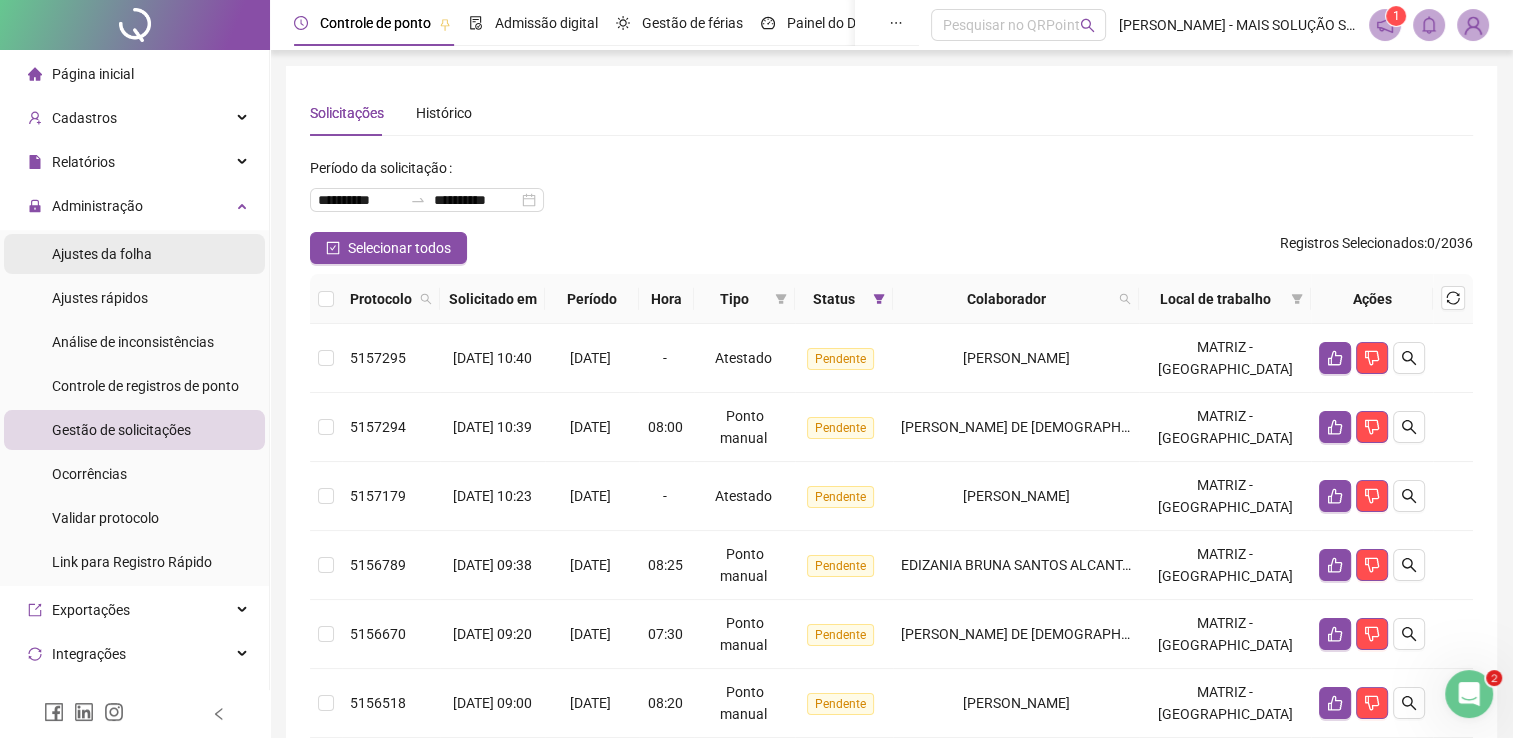 click on "Ajustes da folha" at bounding box center [102, 254] 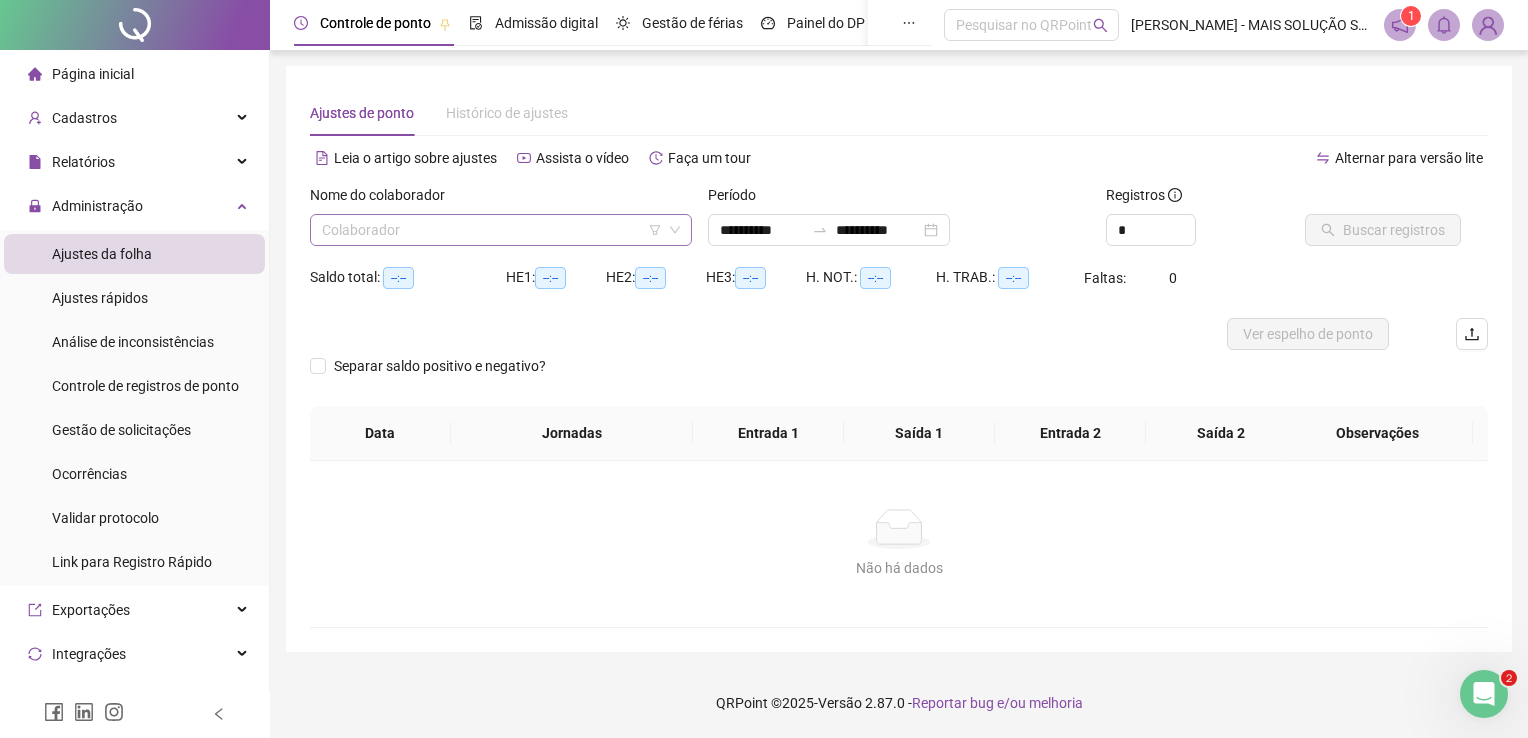click at bounding box center [495, 230] 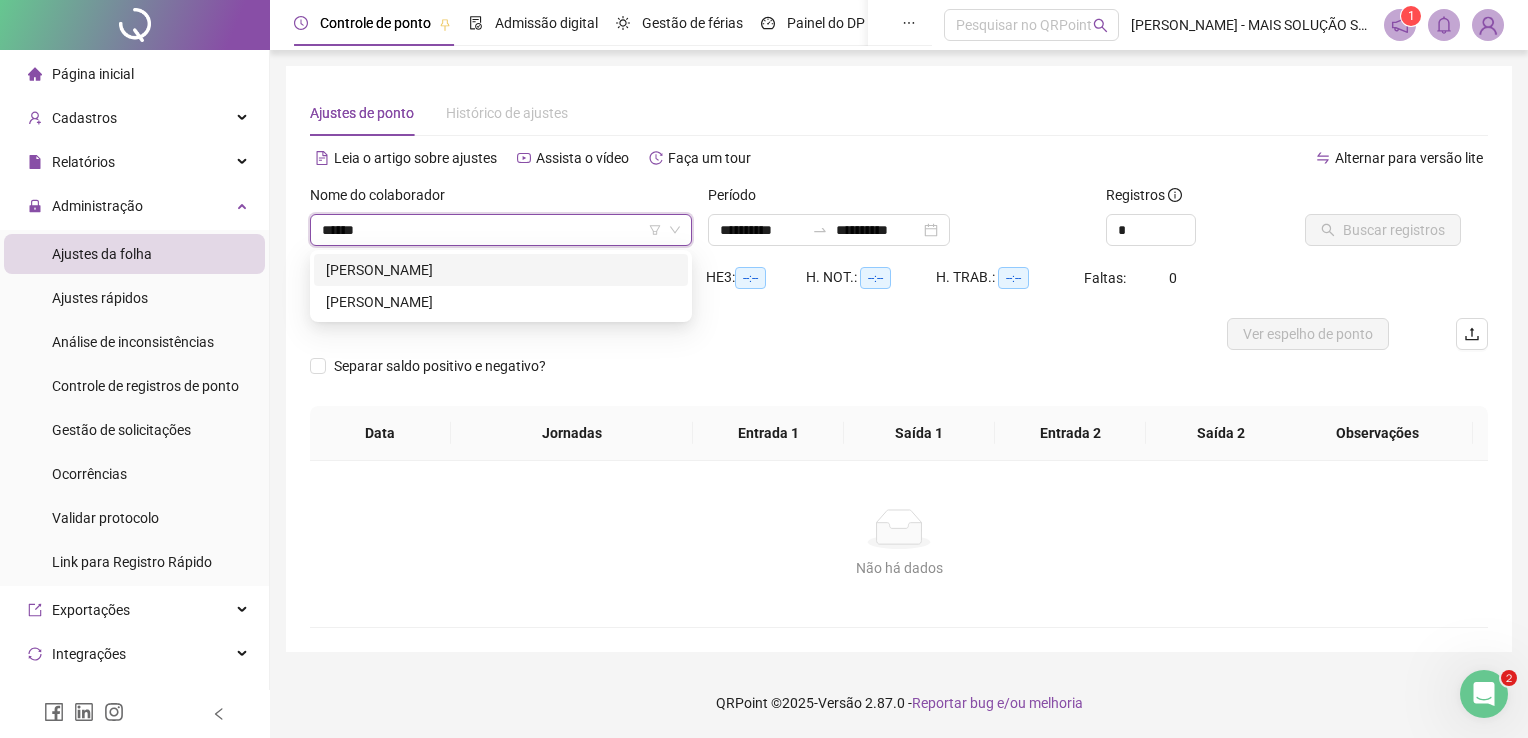 type on "*******" 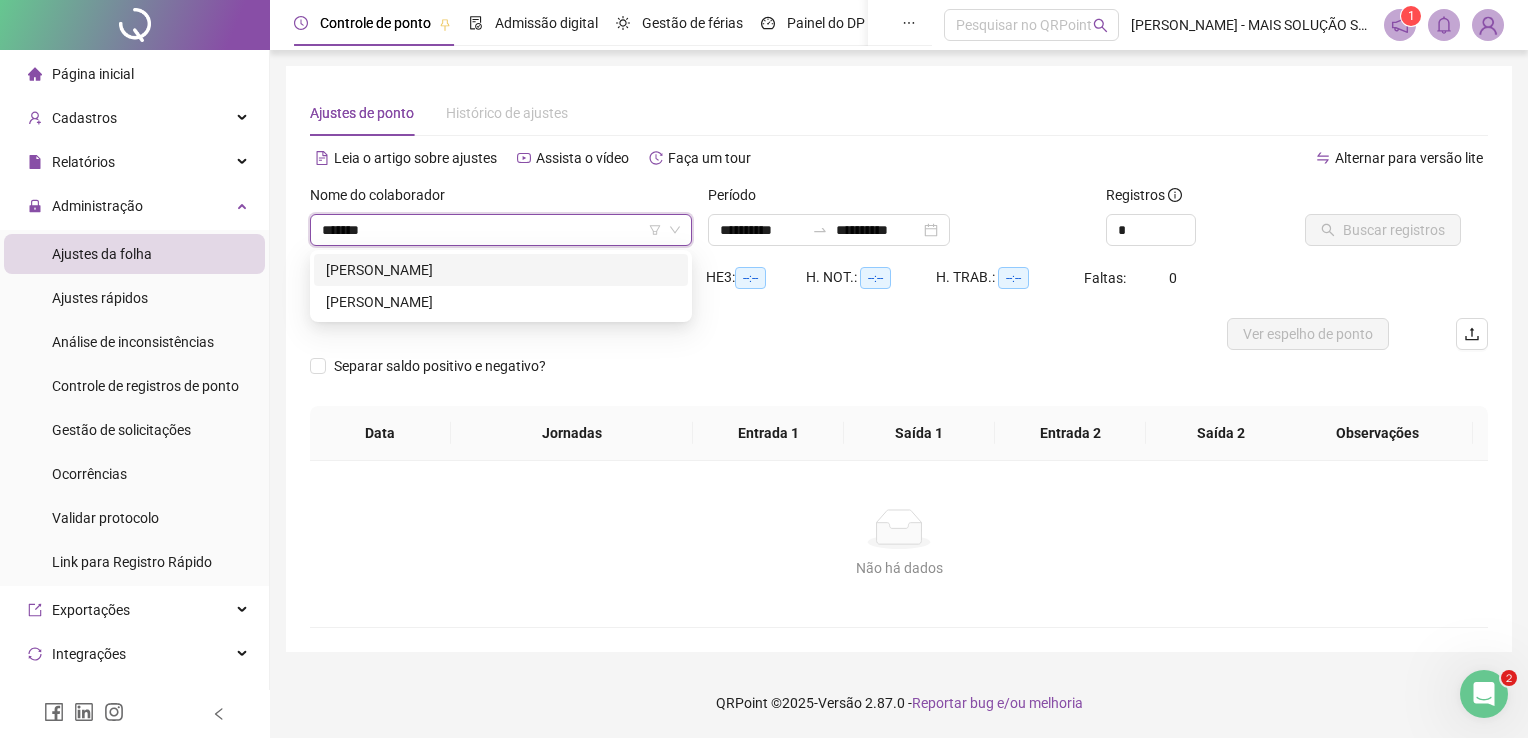 click on "[PERSON_NAME]" at bounding box center (501, 270) 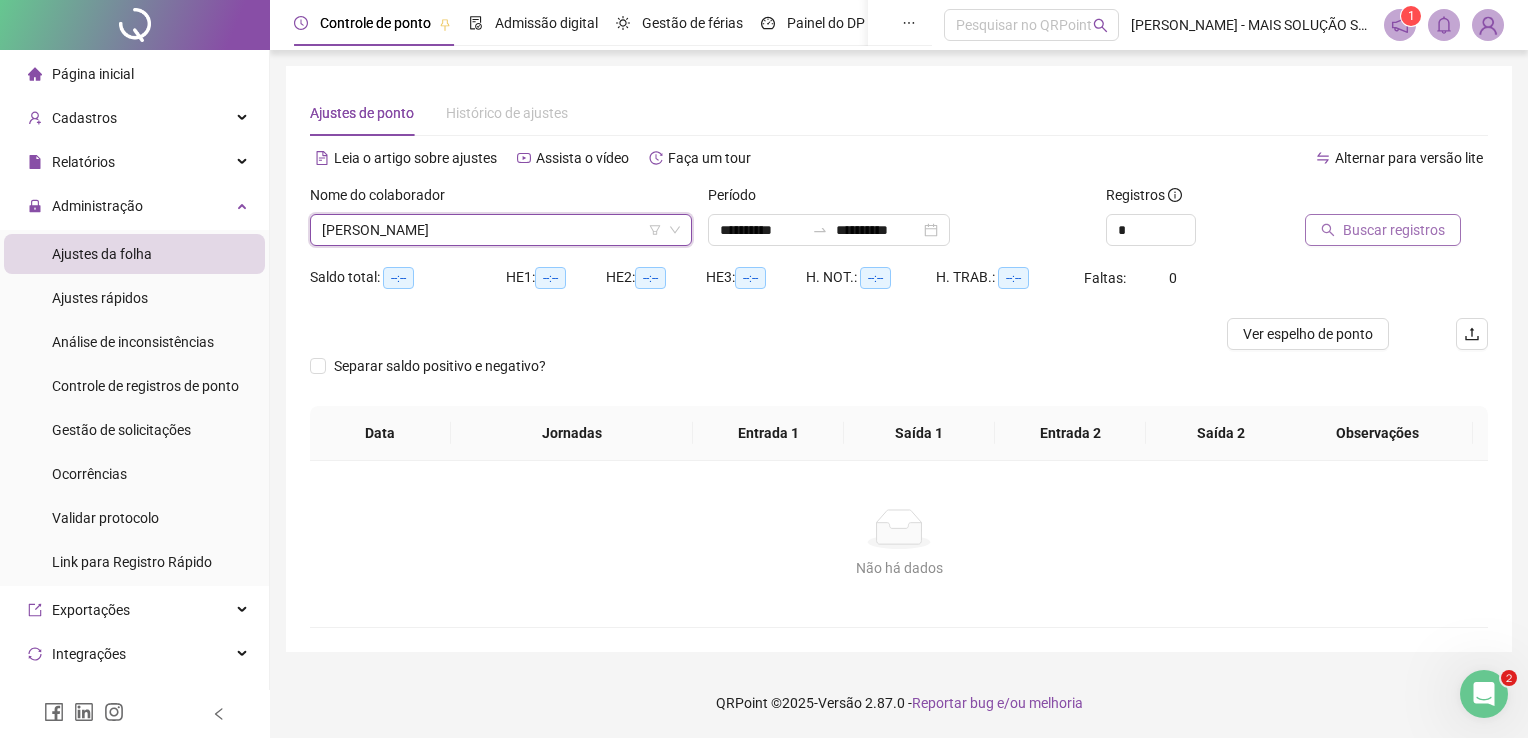 click on "Buscar registros" at bounding box center (1394, 230) 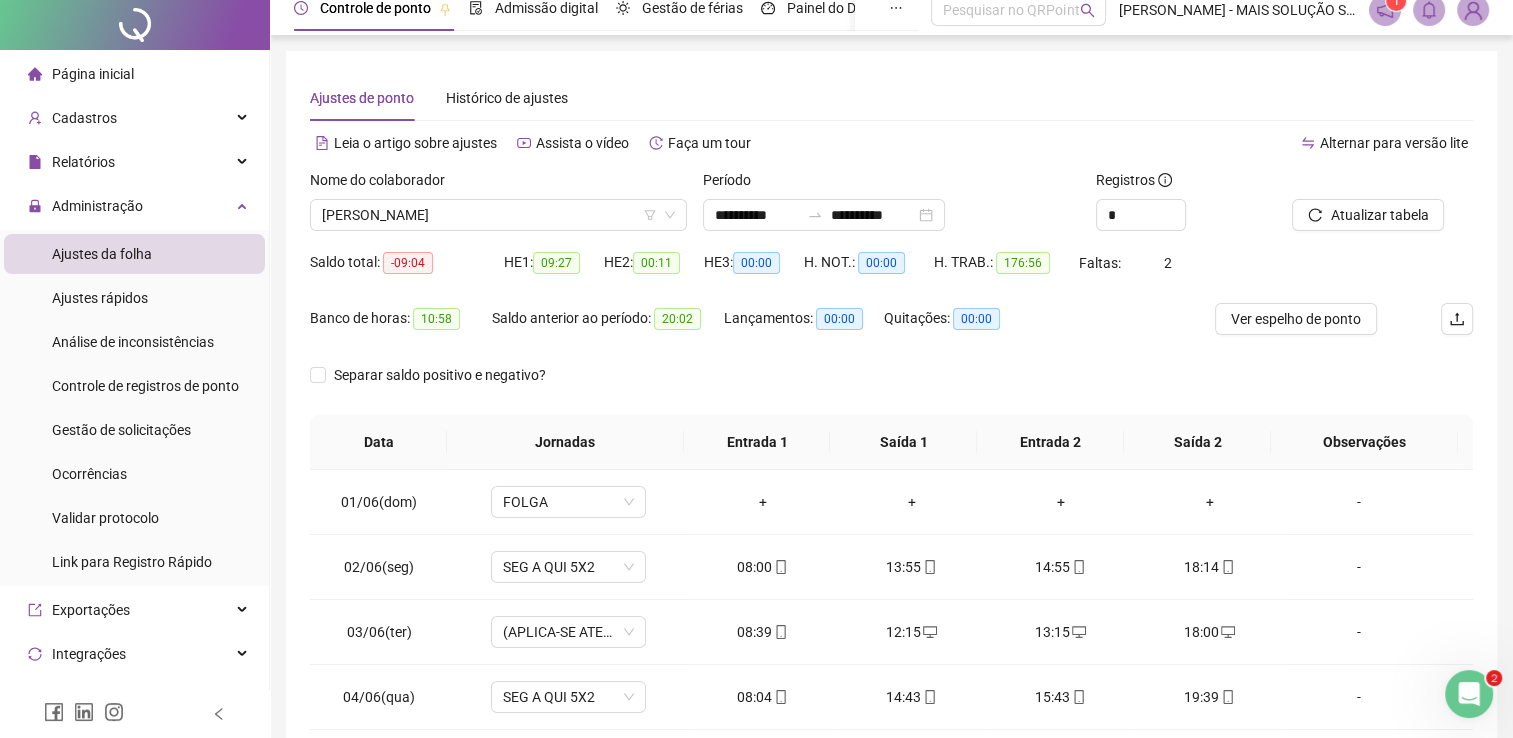 scroll, scrollTop: 283, scrollLeft: 0, axis: vertical 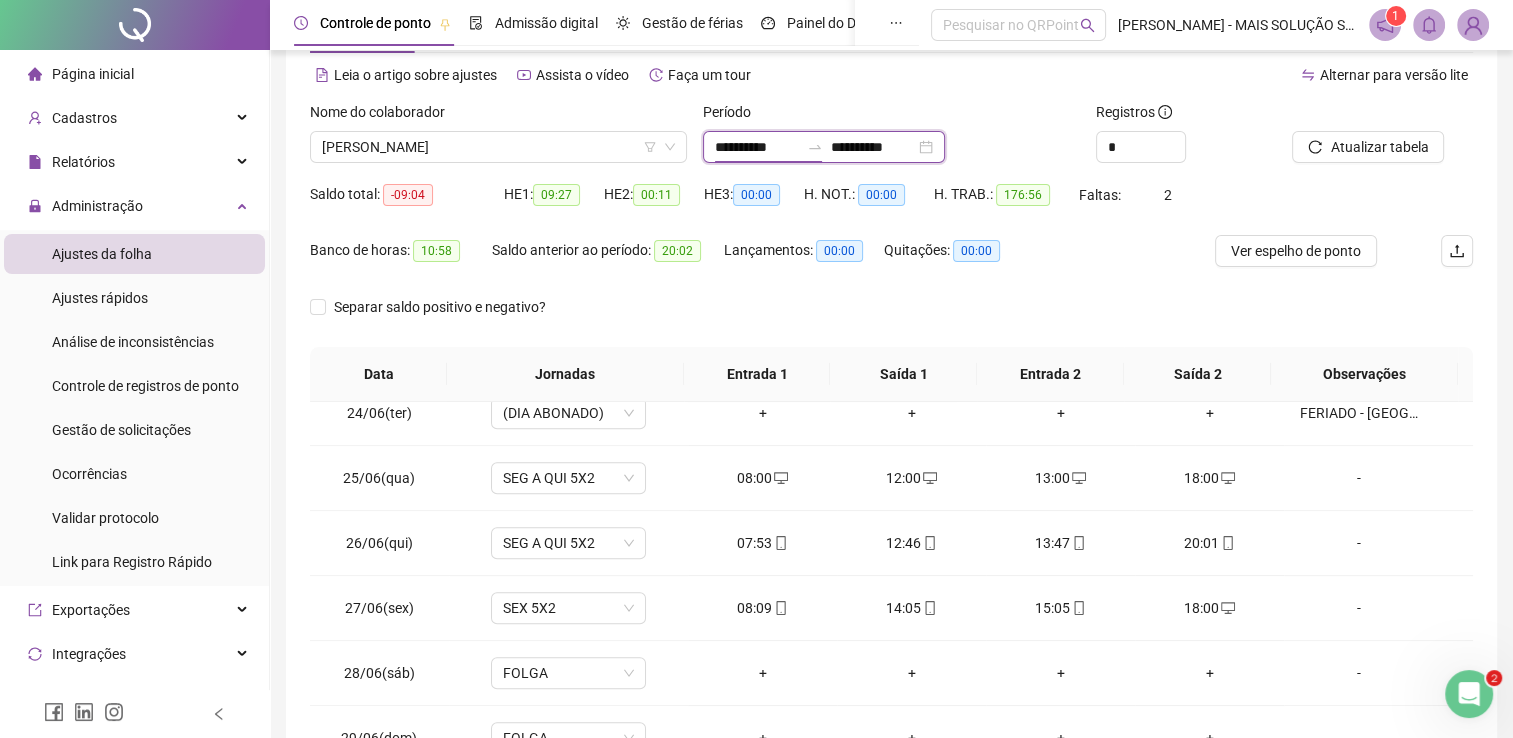 click on "**********" at bounding box center [757, 147] 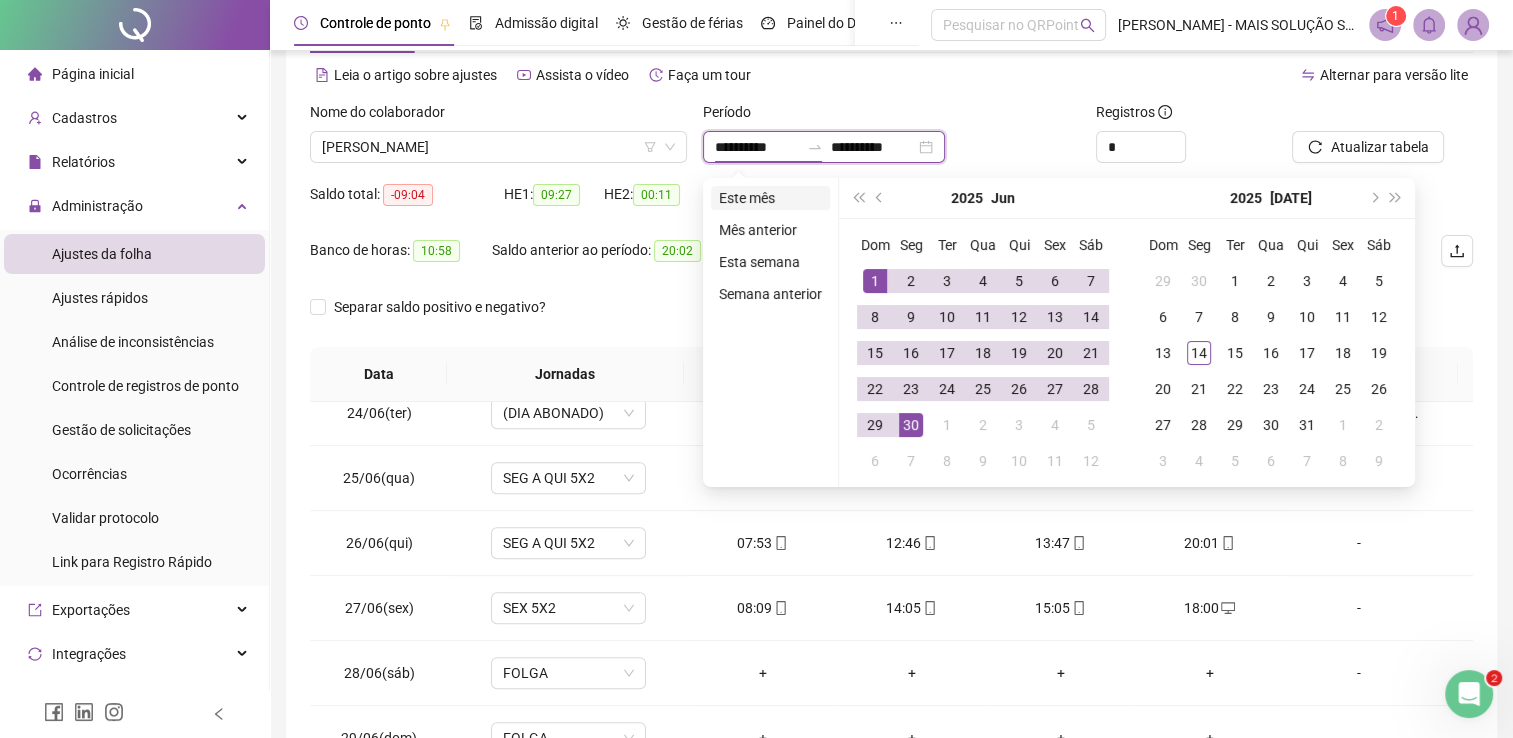 type on "**********" 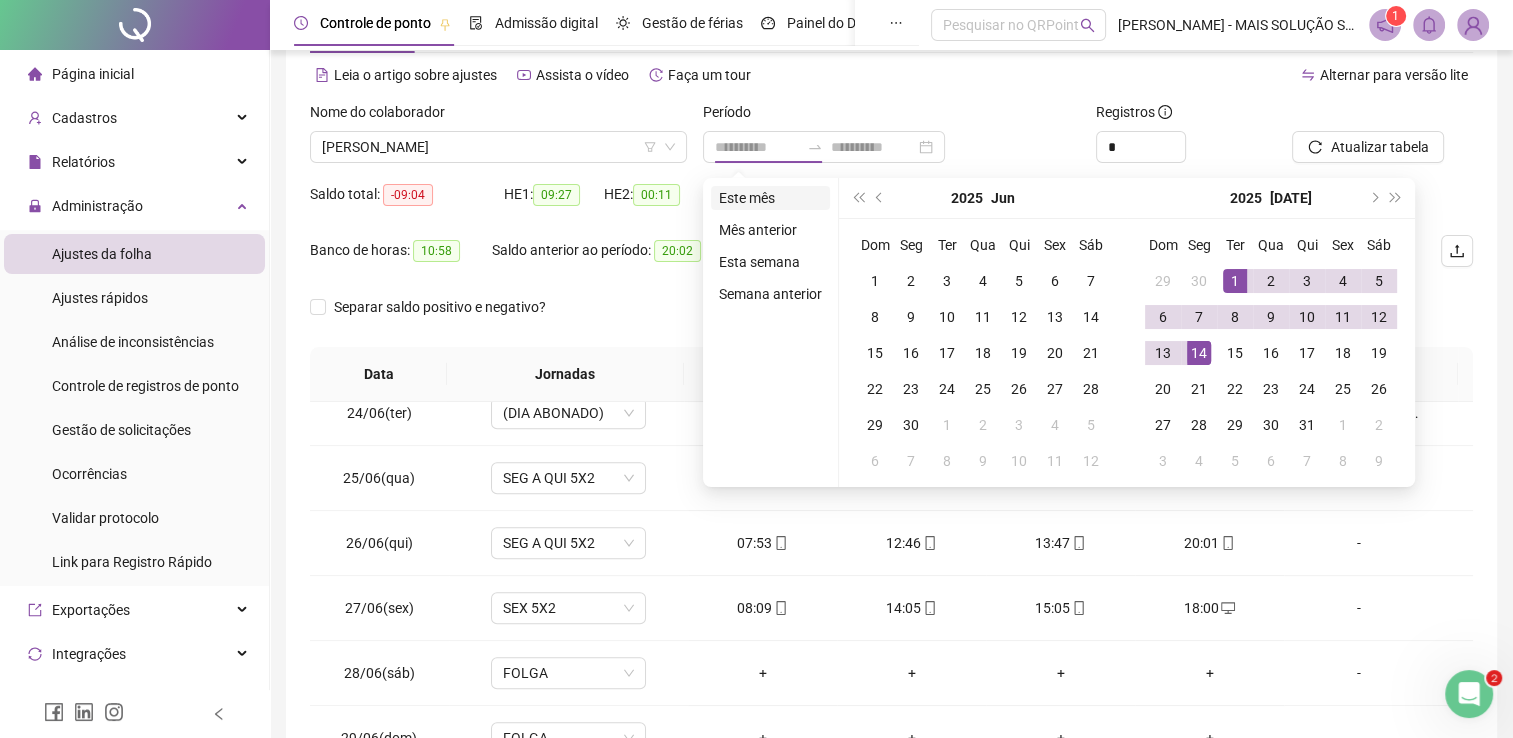 click on "Este mês" at bounding box center [770, 198] 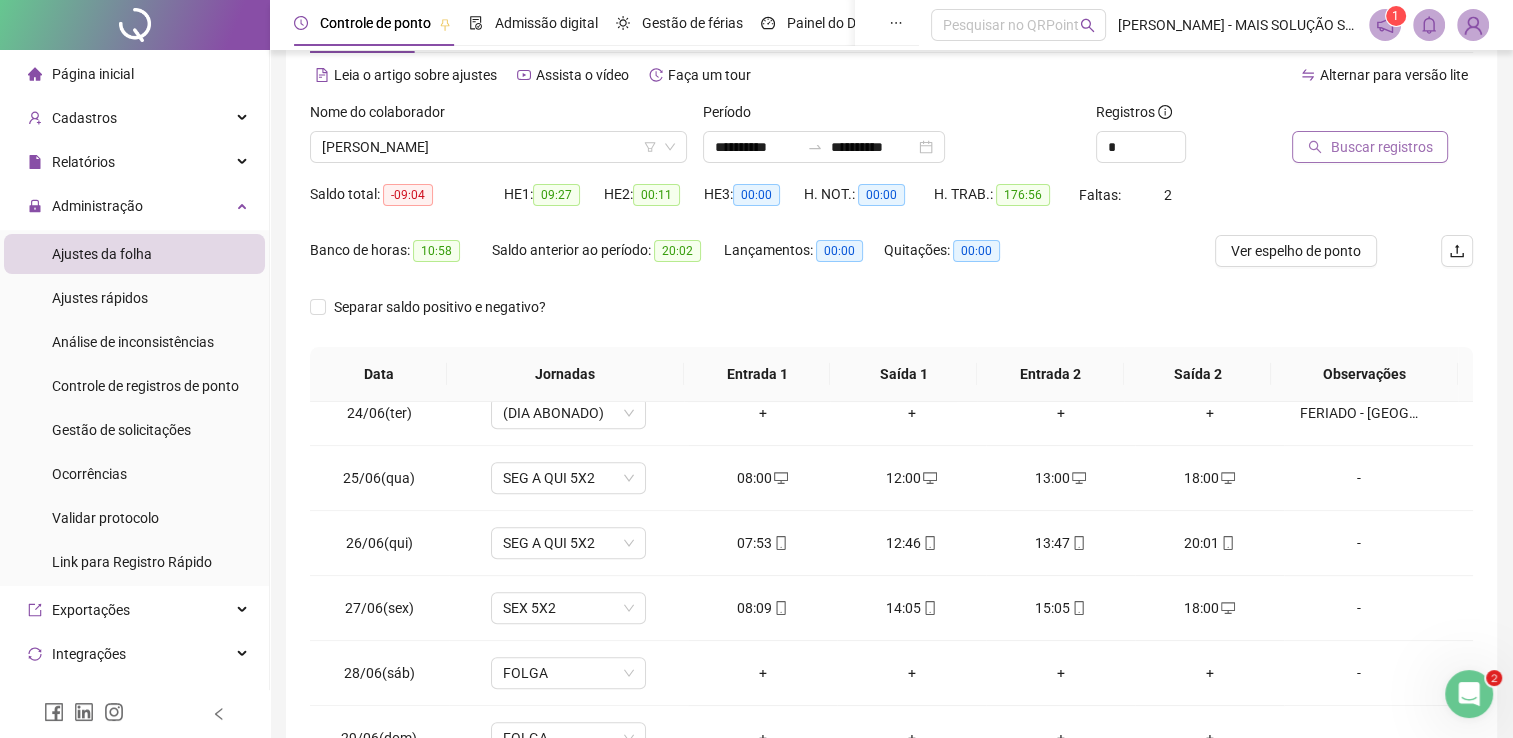 click on "Buscar registros" at bounding box center [1381, 147] 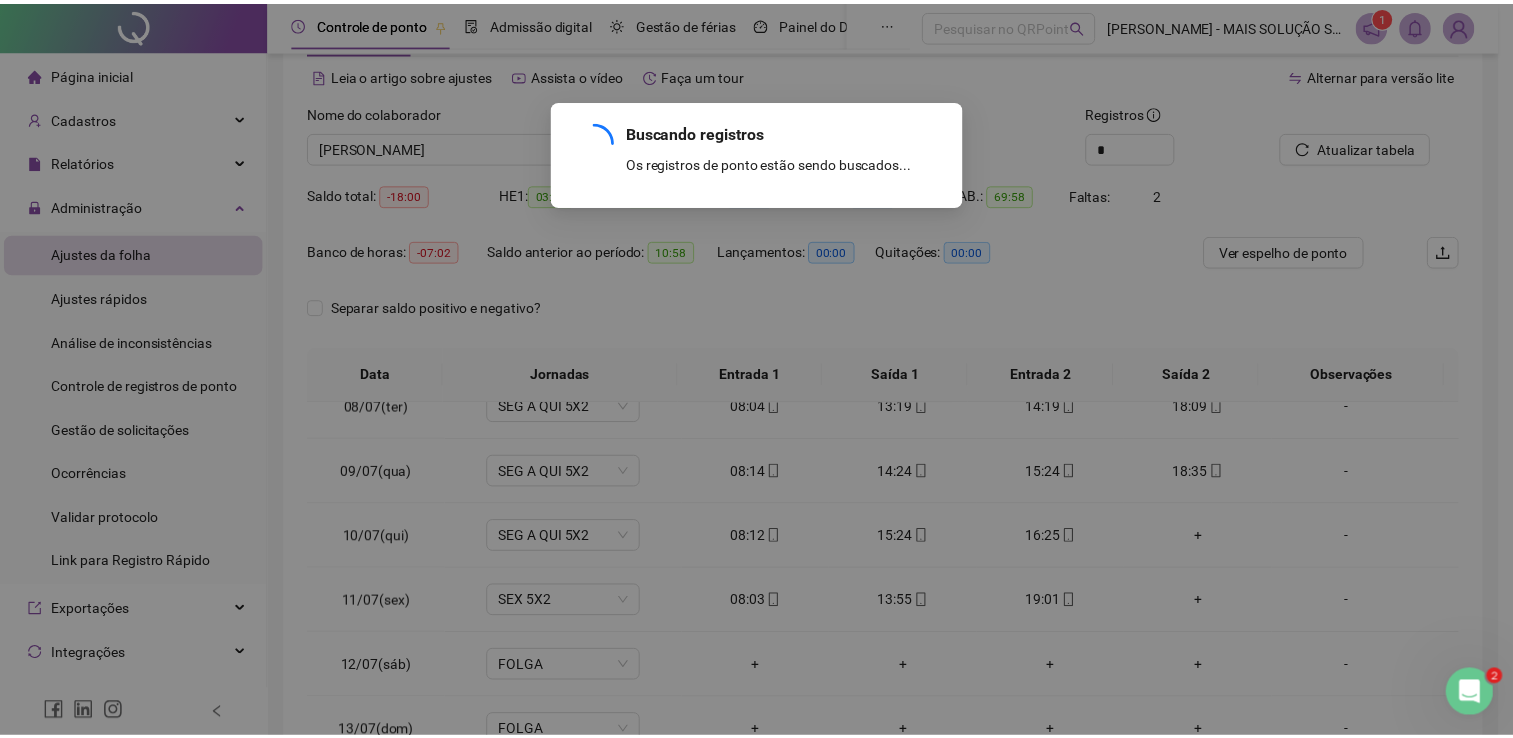scroll, scrollTop: 480, scrollLeft: 0, axis: vertical 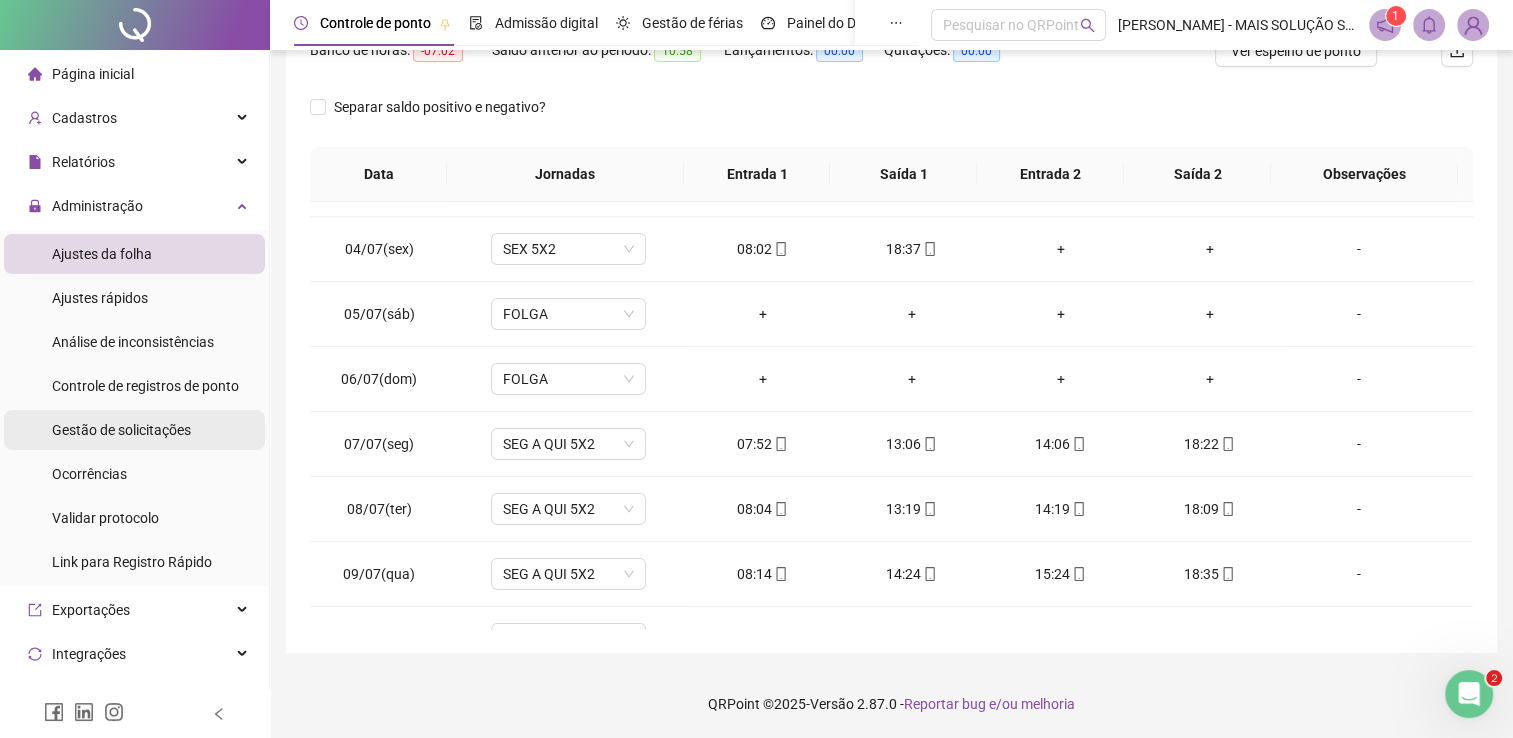 click on "Gestão de solicitações" at bounding box center [121, 430] 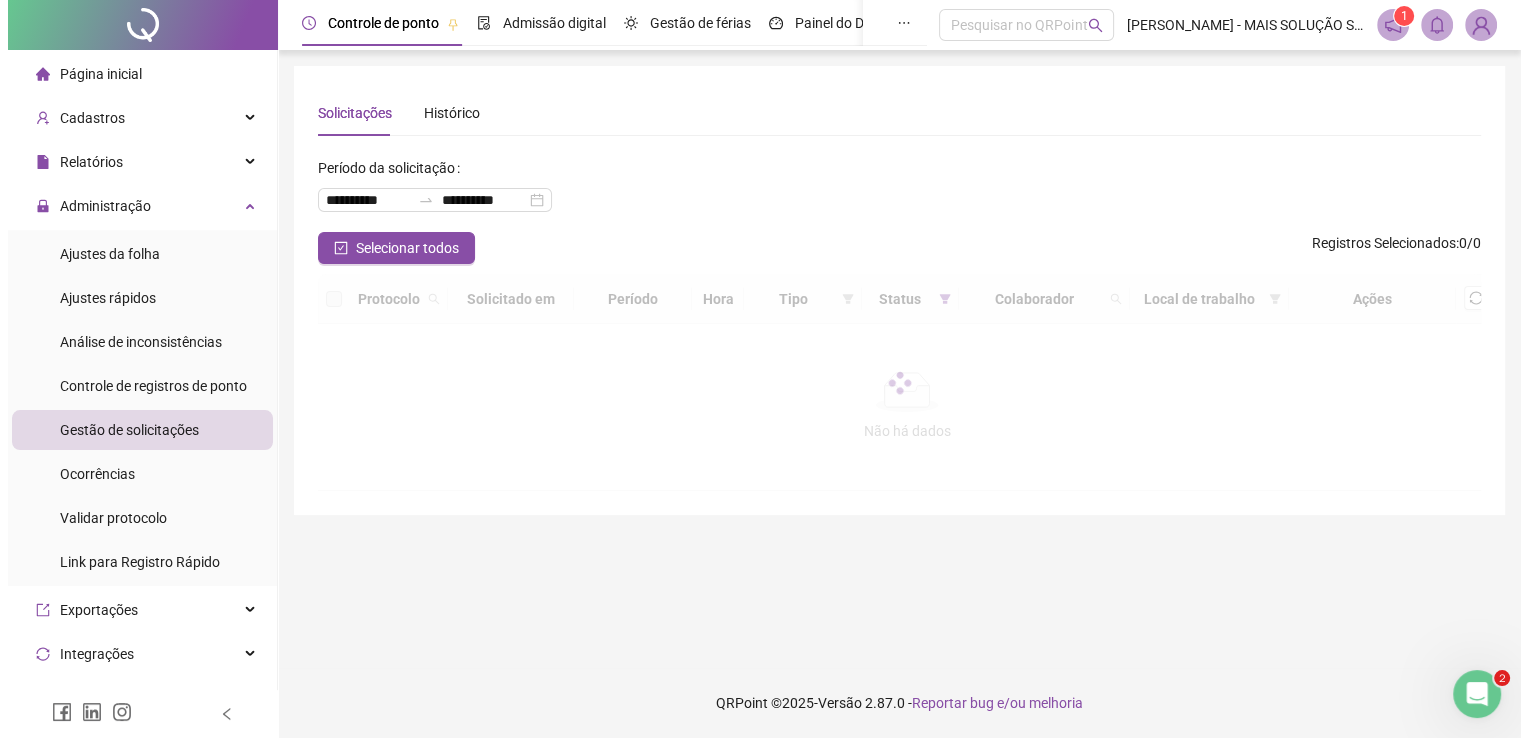 scroll, scrollTop: 0, scrollLeft: 0, axis: both 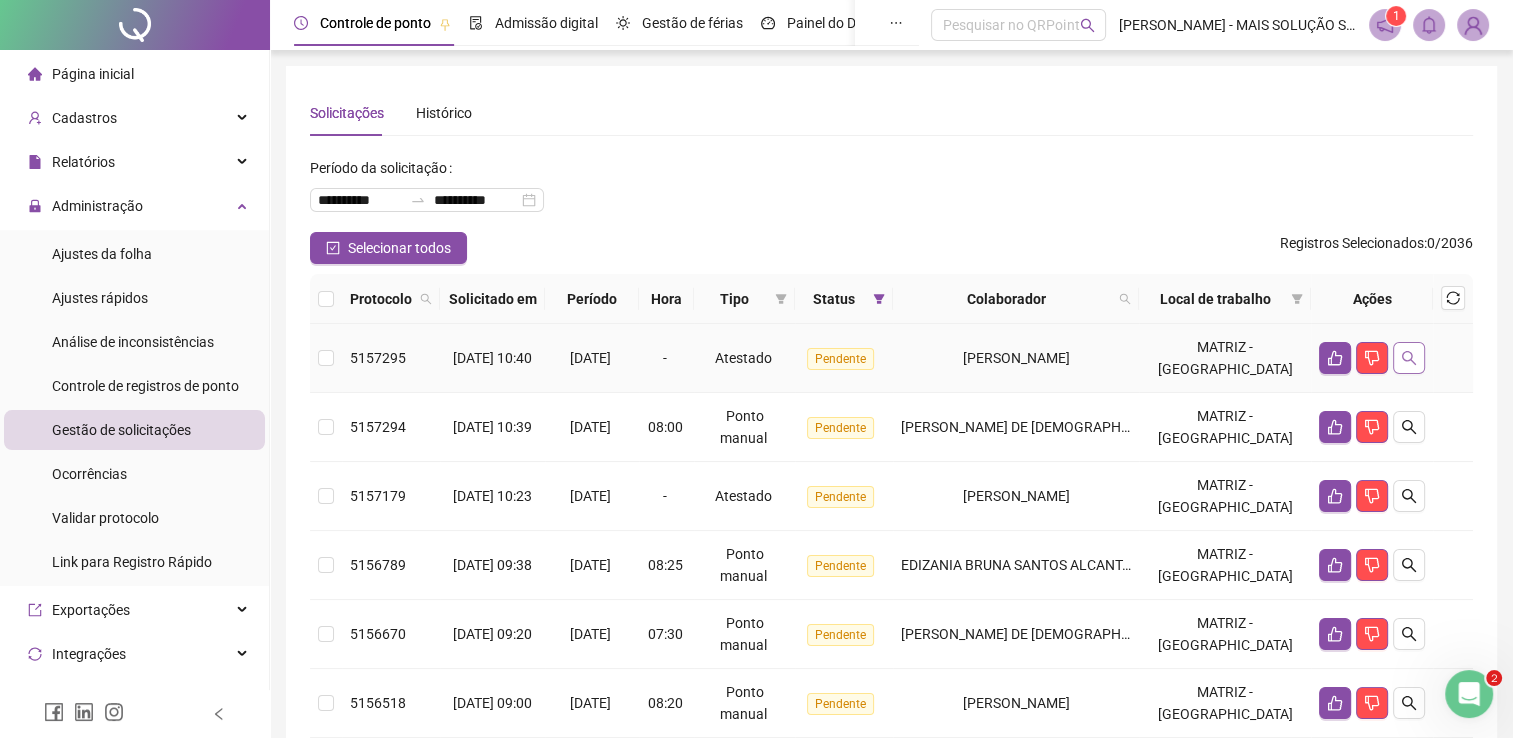 click 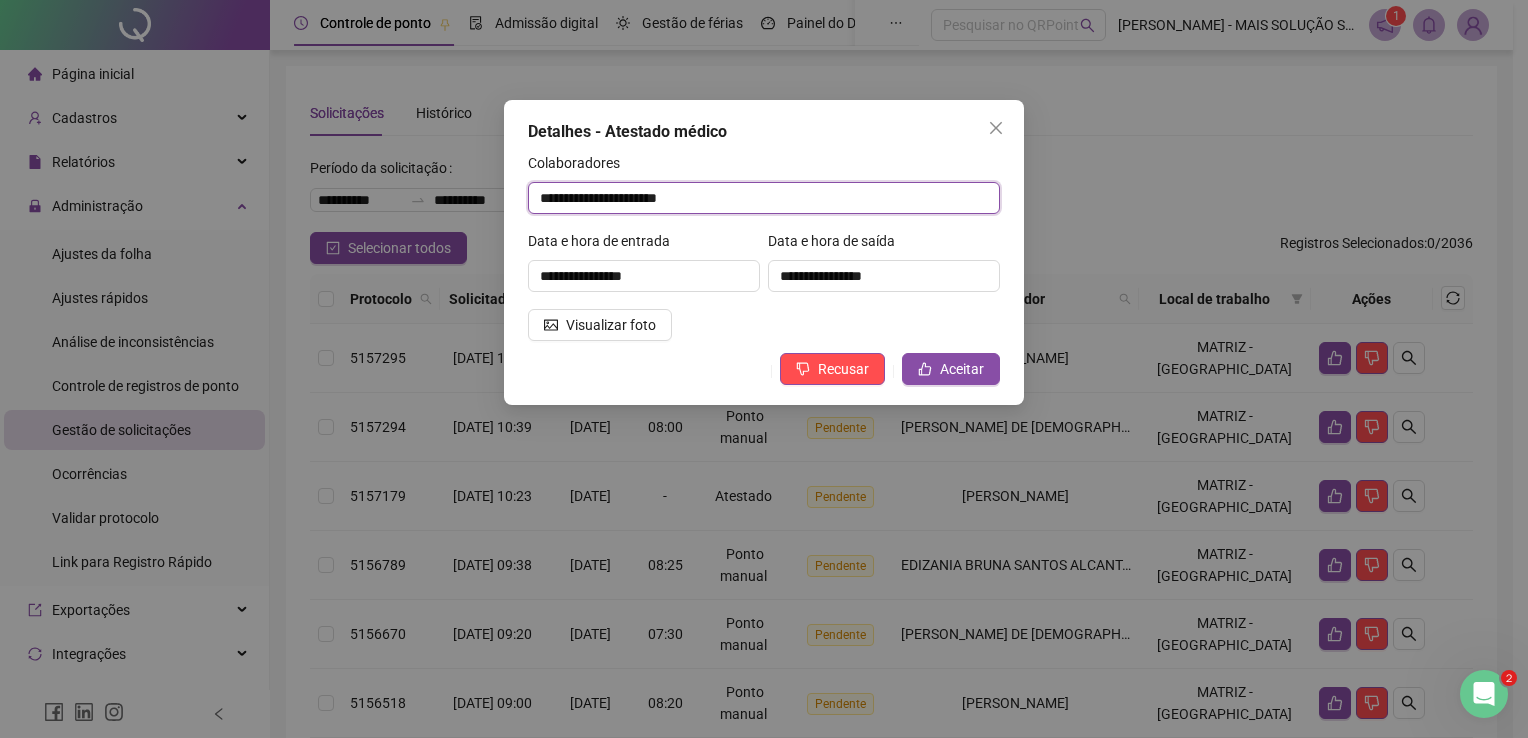 drag, startPoint x: 756, startPoint y: 195, endPoint x: 308, endPoint y: 195, distance: 448 